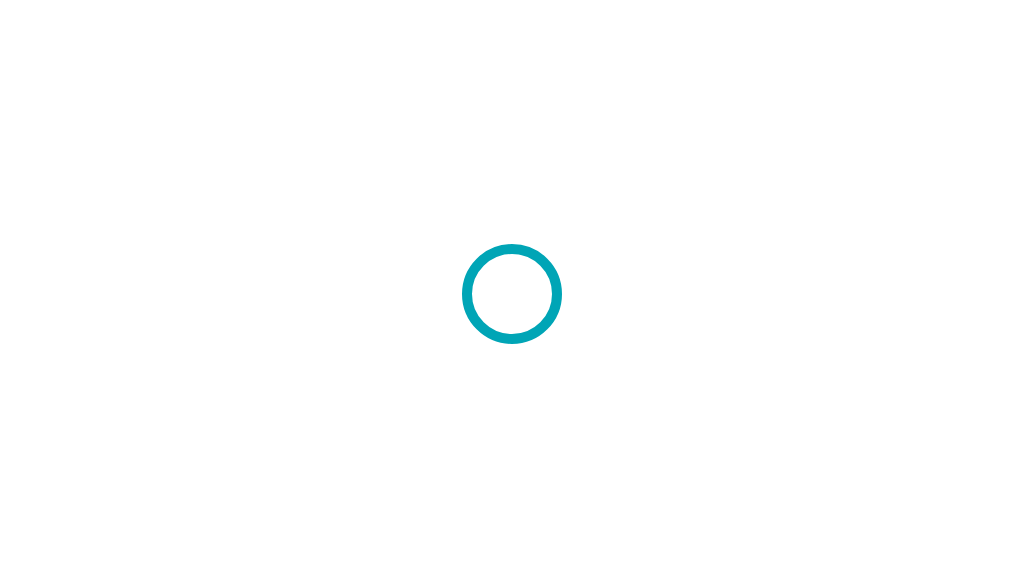 scroll, scrollTop: 0, scrollLeft: 0, axis: both 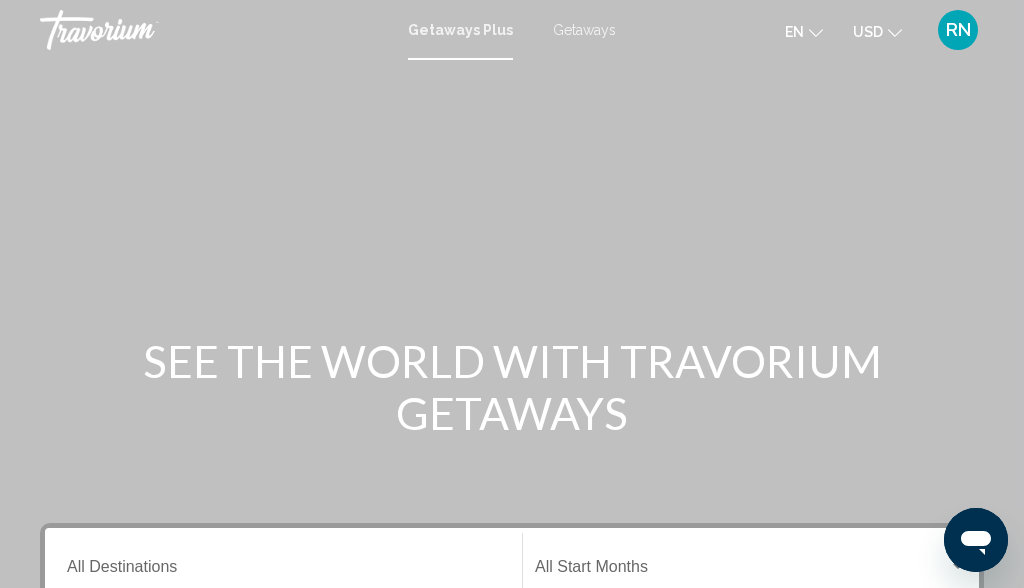 click on "USD" 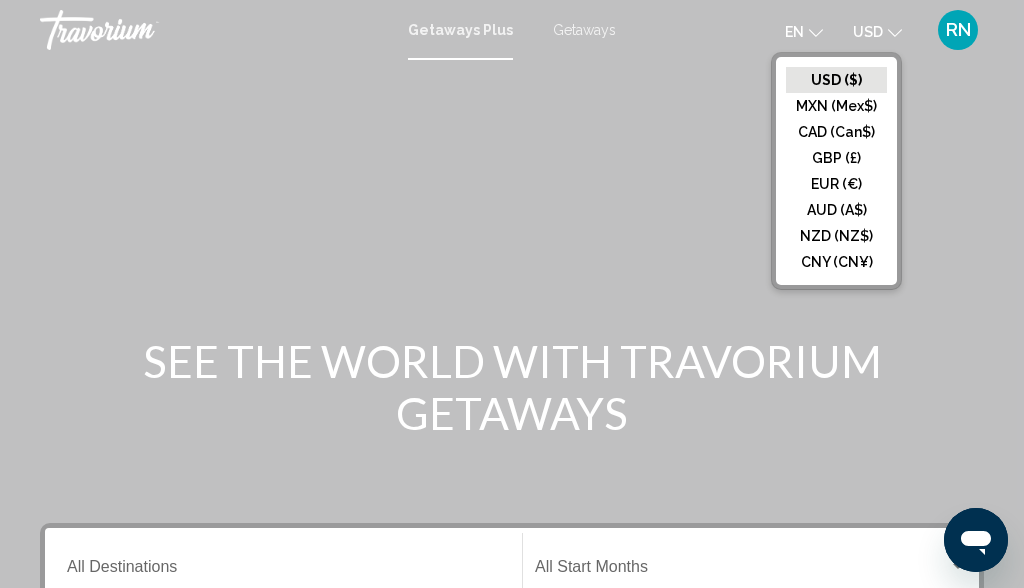 click on "EUR (€)" 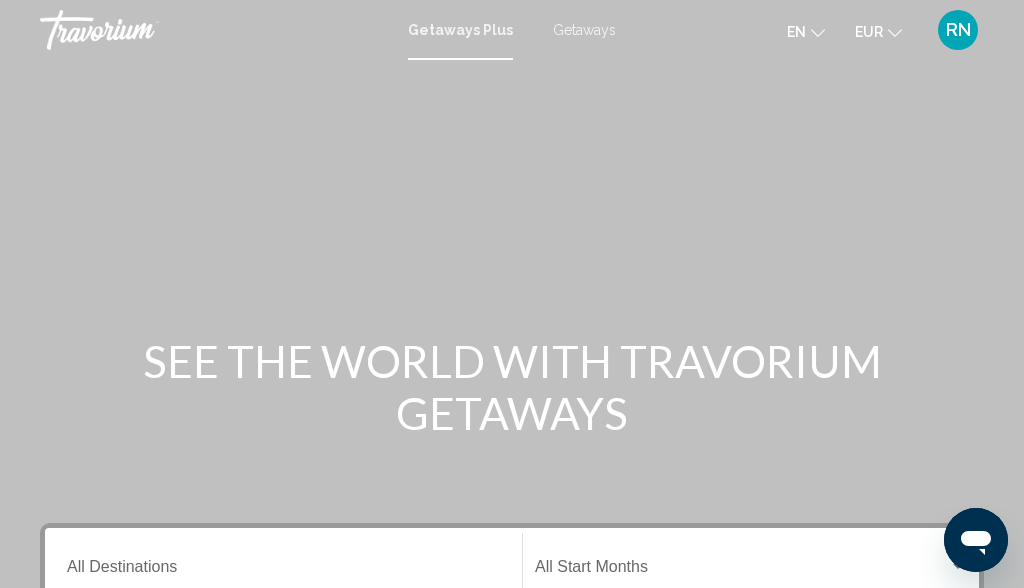 click on "Getaways" at bounding box center [584, 30] 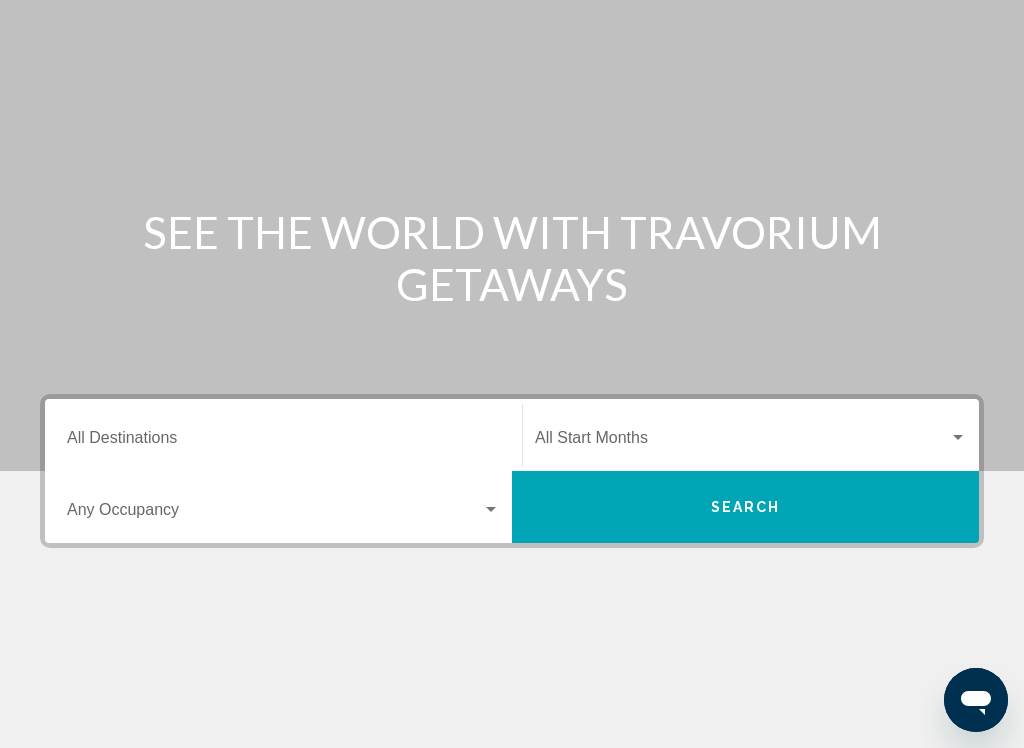 scroll, scrollTop: 144, scrollLeft: 0, axis: vertical 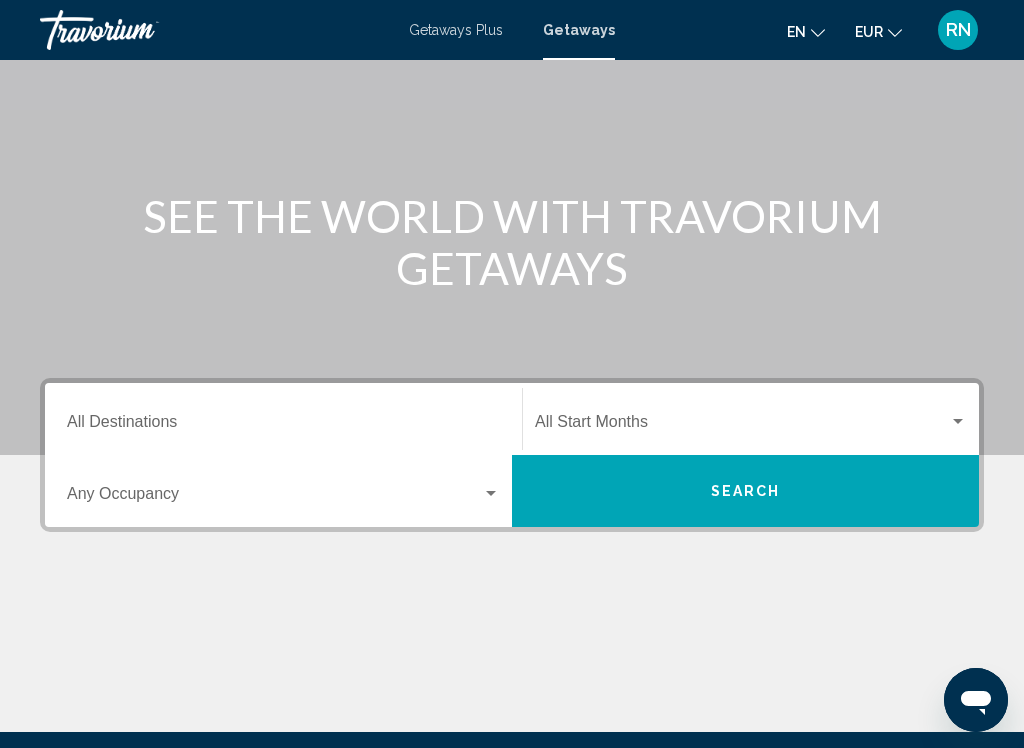 click on "Destination All Destinations" at bounding box center (283, 419) 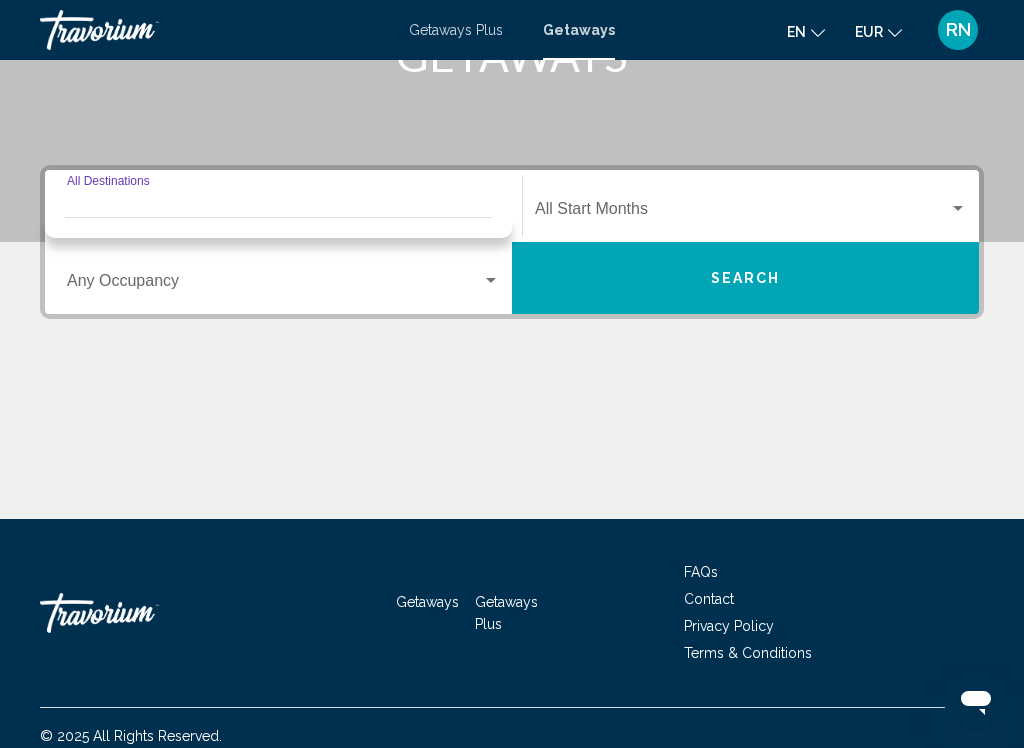 scroll, scrollTop: 374, scrollLeft: 0, axis: vertical 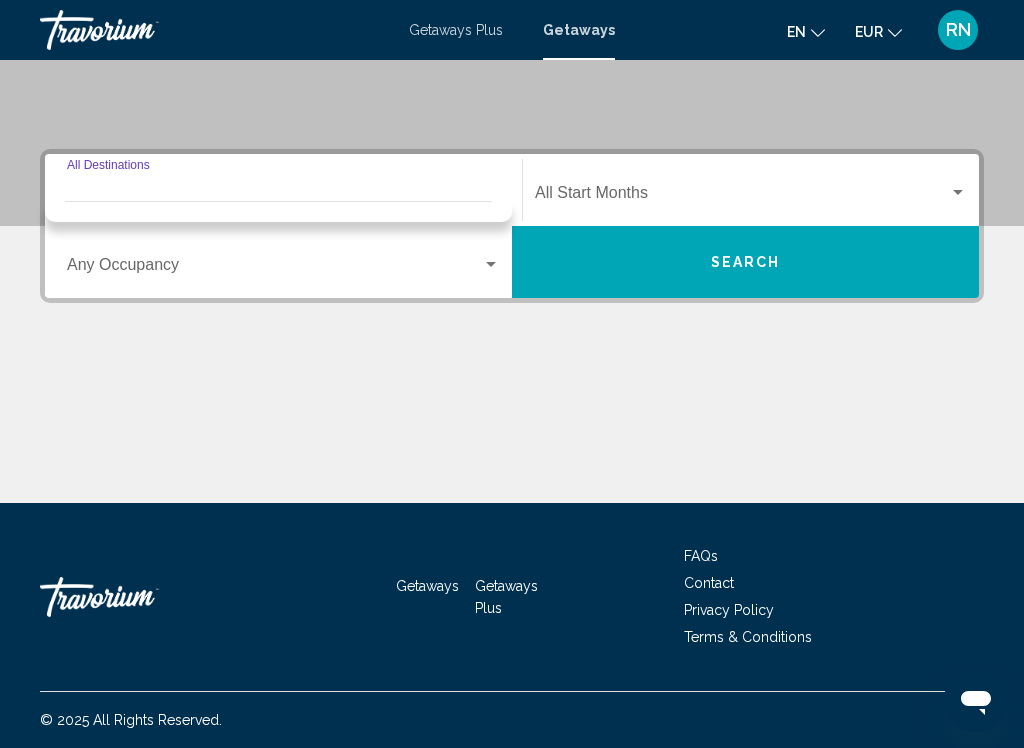 click on "Destination All Destinations" at bounding box center [283, 197] 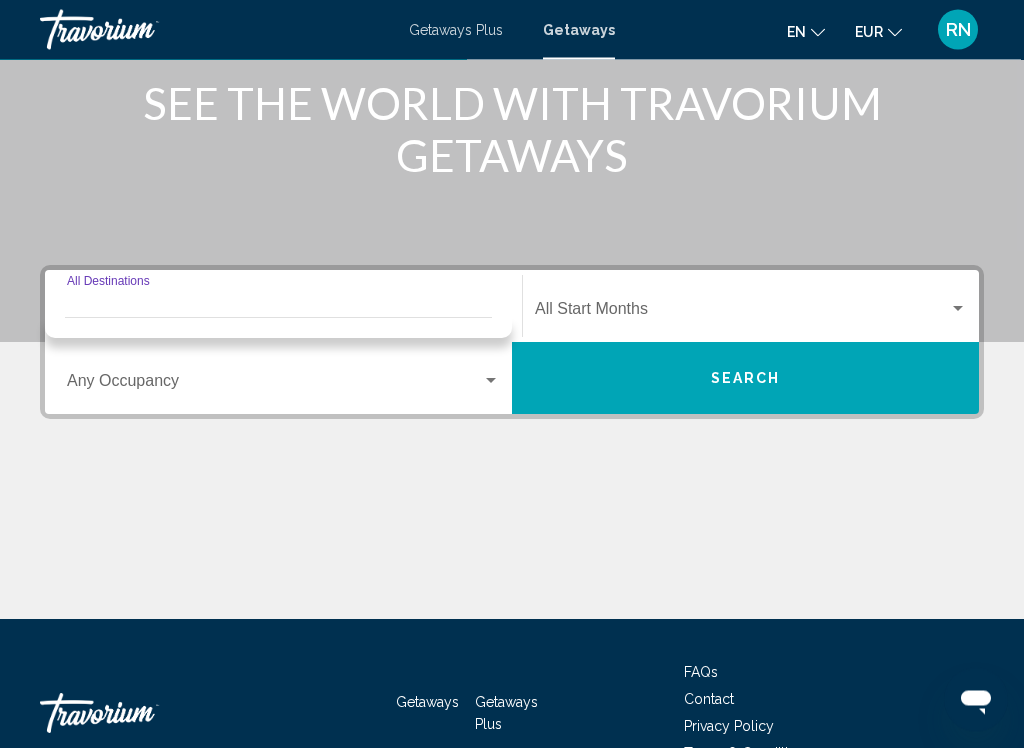 scroll, scrollTop: 257, scrollLeft: 0, axis: vertical 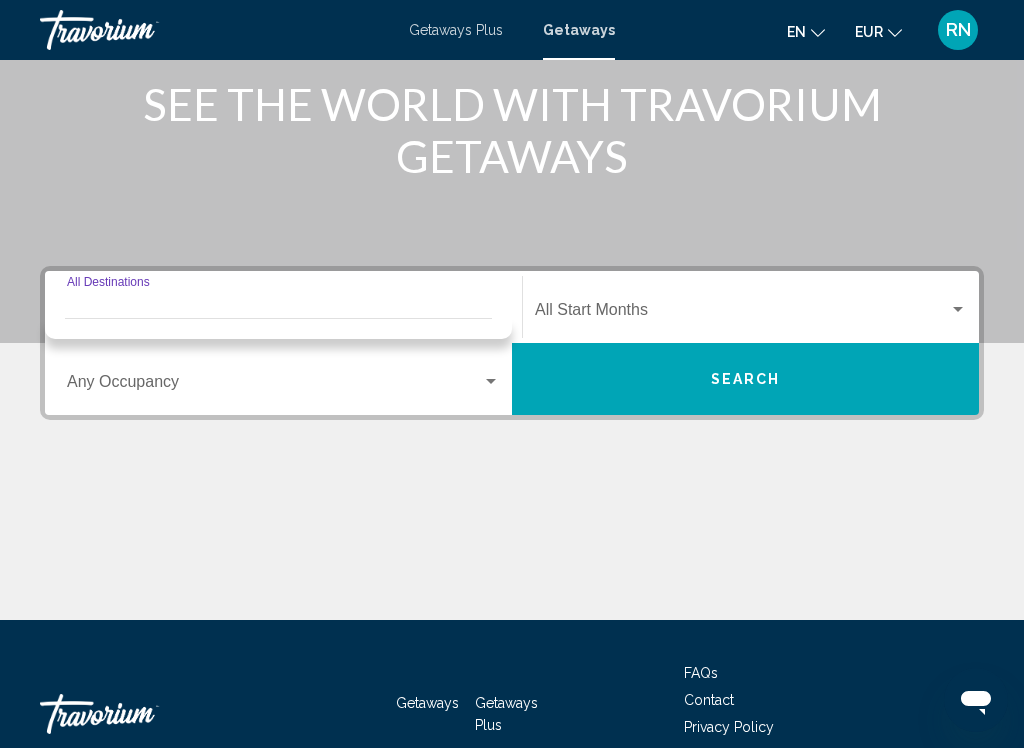 click on "Destination All Destinations" at bounding box center (283, 307) 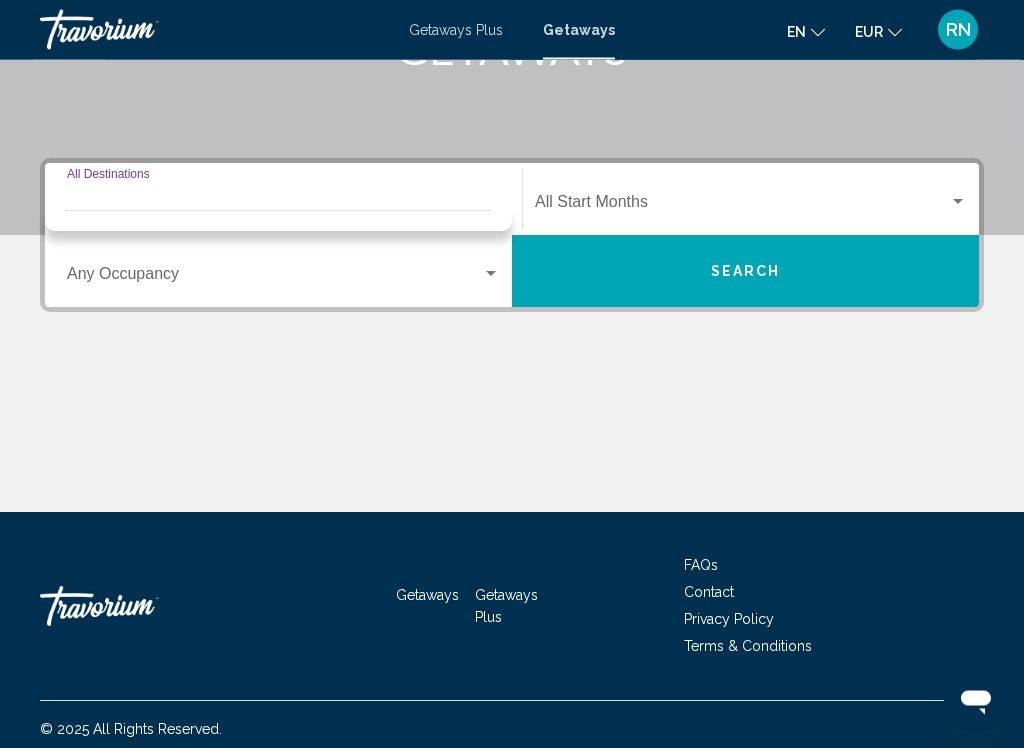 scroll, scrollTop: 374, scrollLeft: 0, axis: vertical 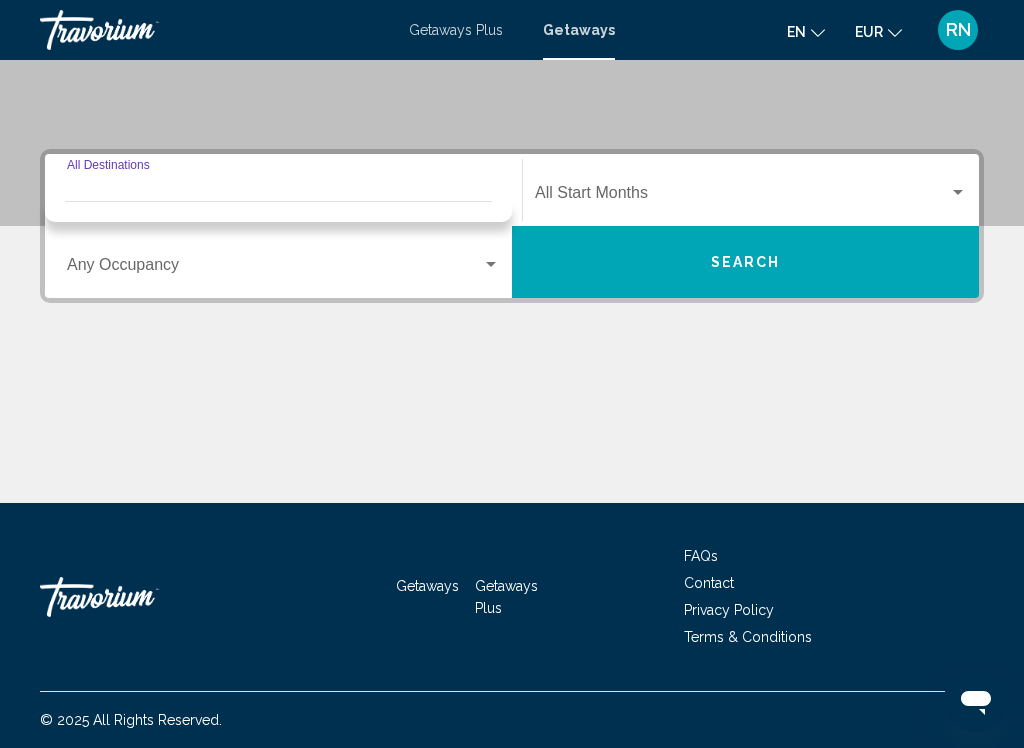 click on "Destination All Destinations" at bounding box center [283, 190] 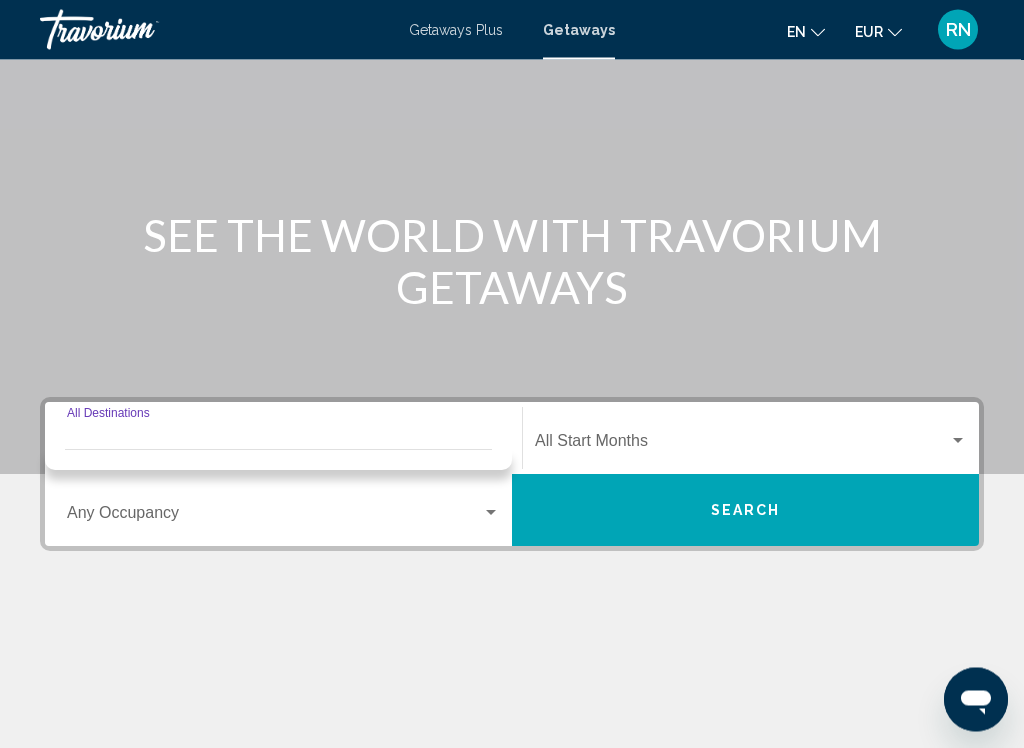 scroll, scrollTop: 126, scrollLeft: 0, axis: vertical 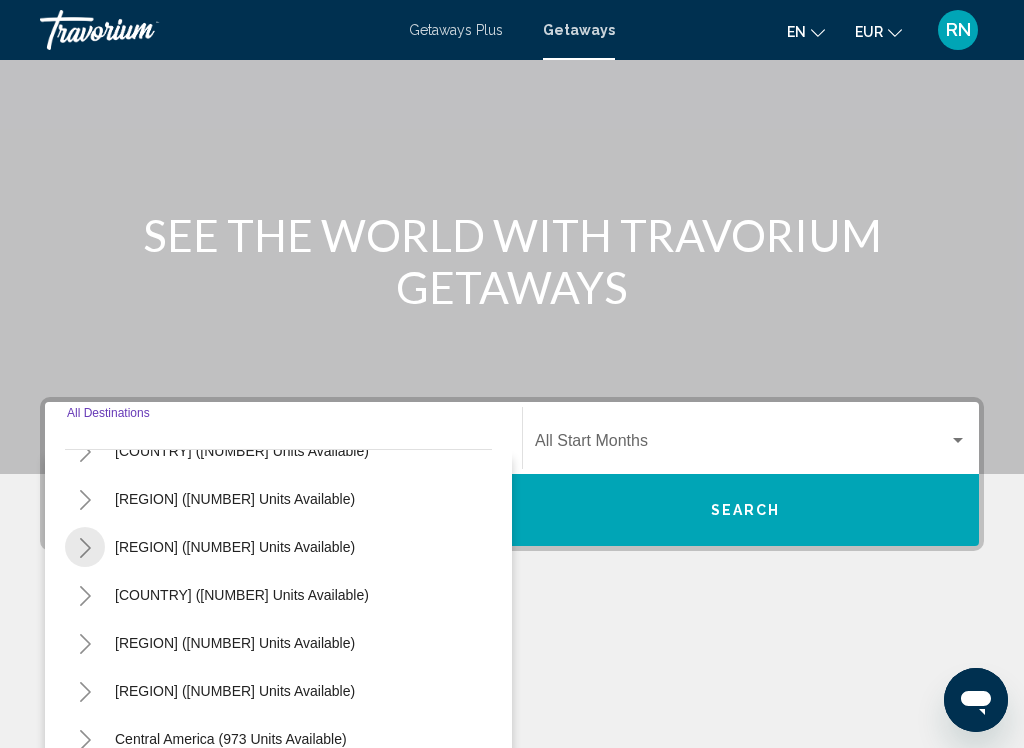 click 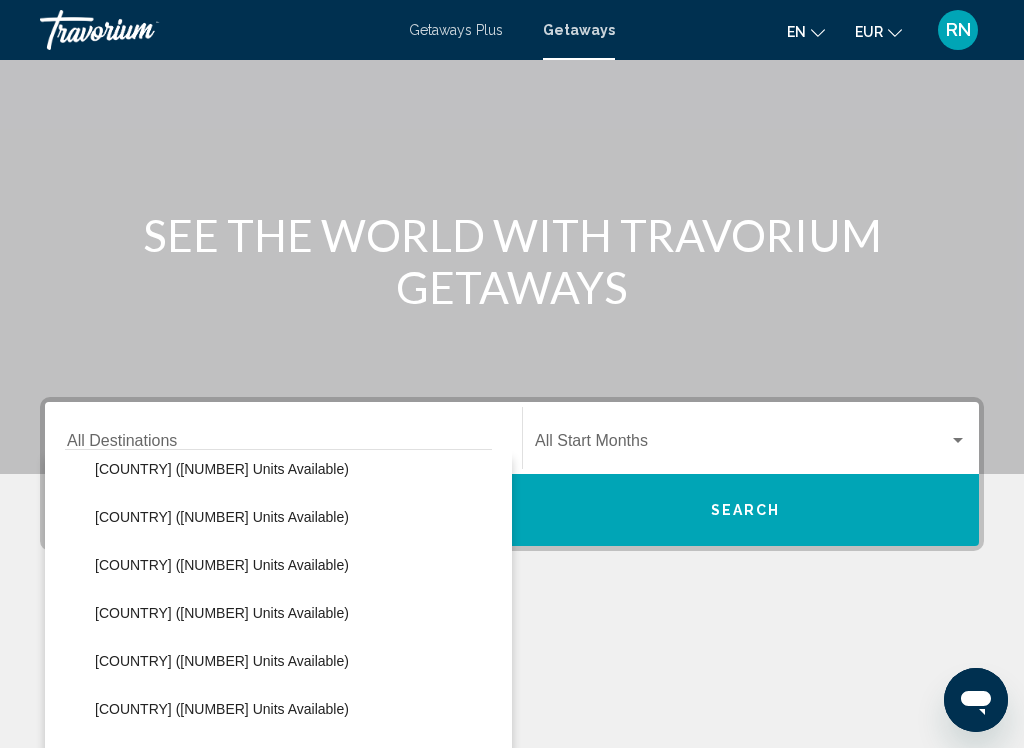 scroll, scrollTop: 736, scrollLeft: 0, axis: vertical 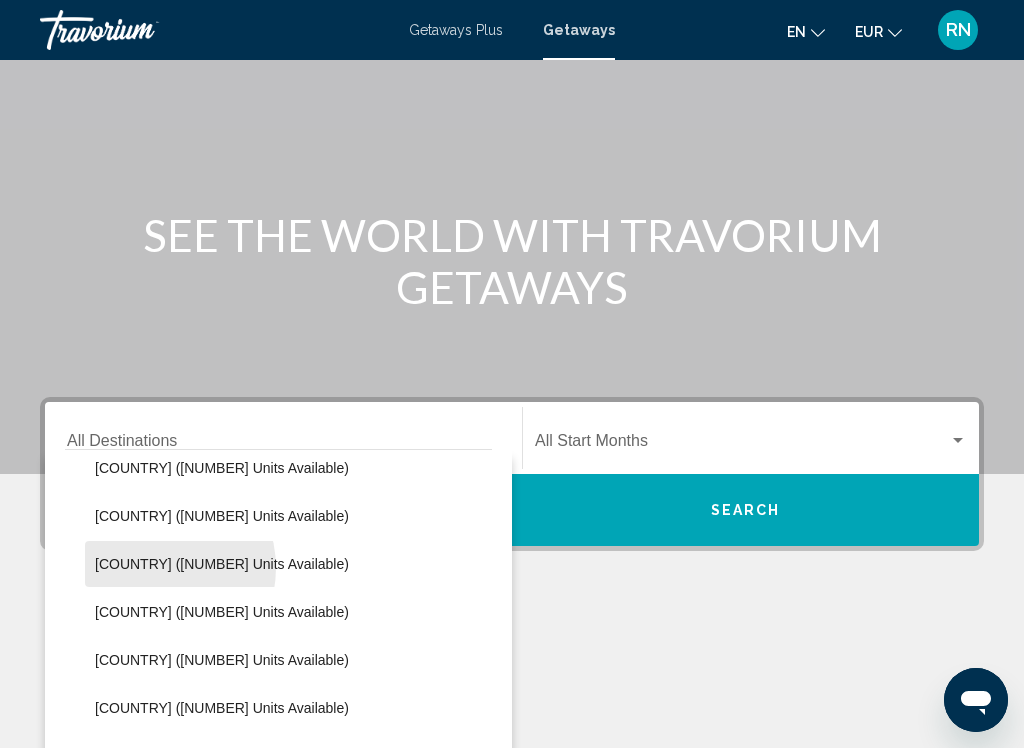 click on "[COUNTRY] ([NUMBER] units available)" 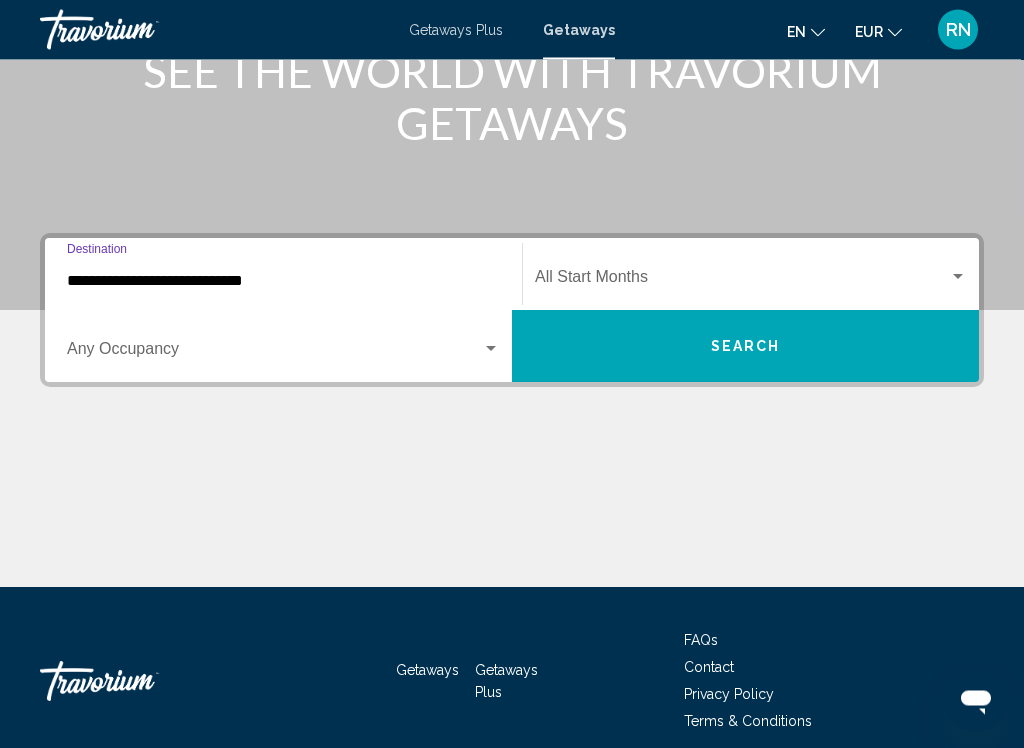 scroll, scrollTop: 374, scrollLeft: 0, axis: vertical 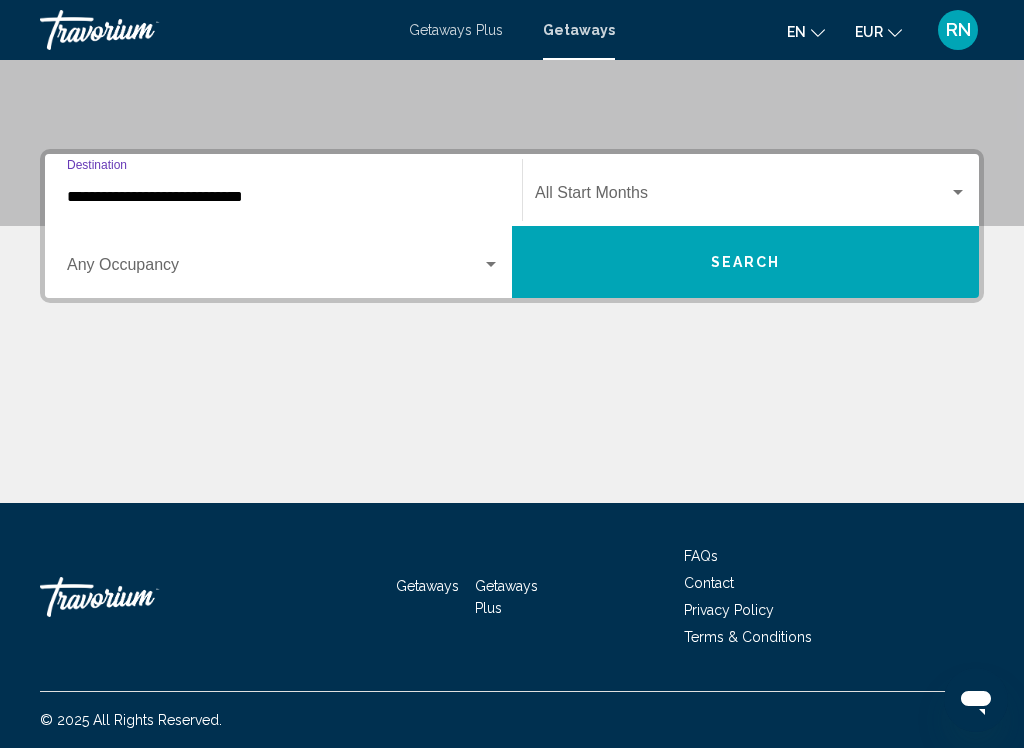 click at bounding box center (274, 269) 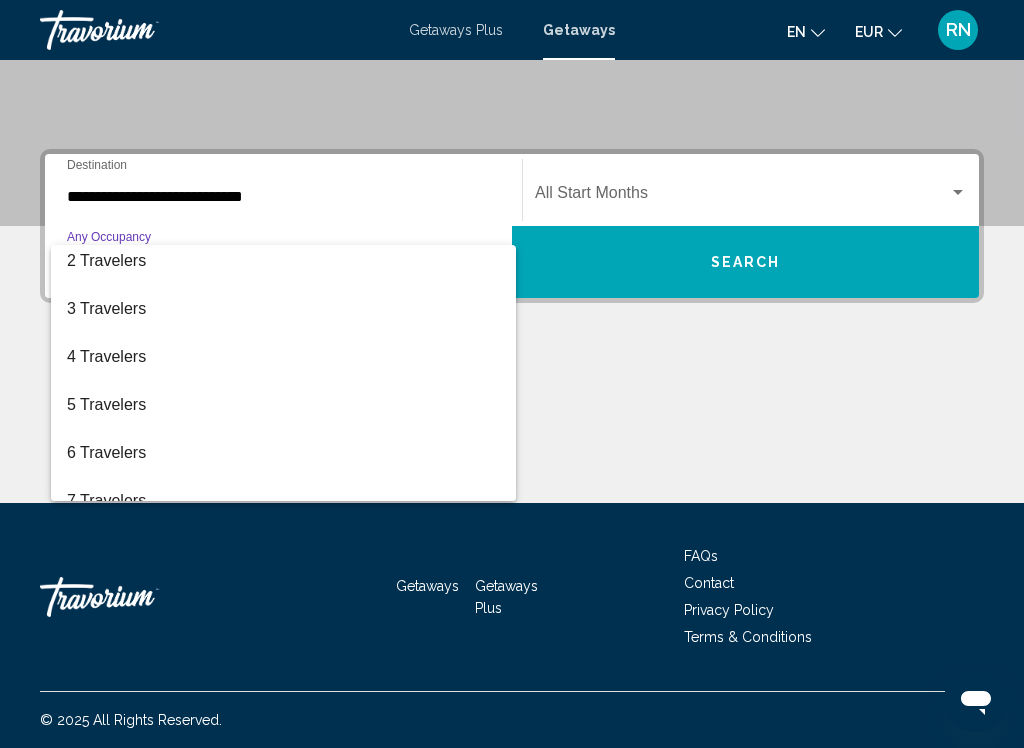 scroll, scrollTop: 56, scrollLeft: 0, axis: vertical 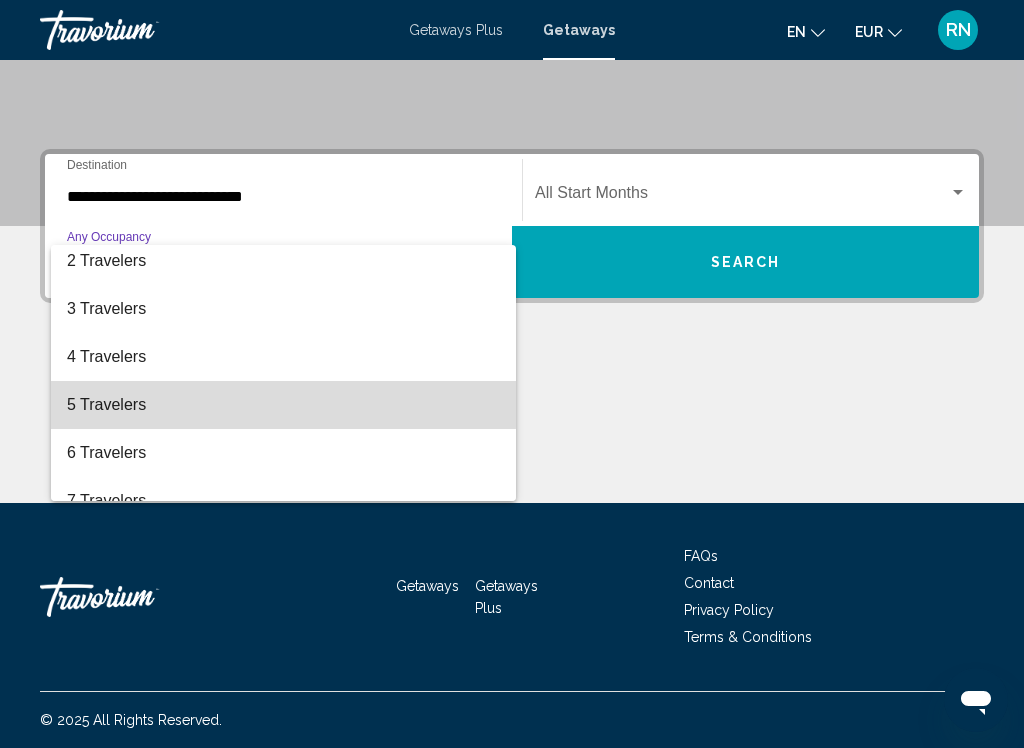 click on "5 Travelers" at bounding box center (283, 405) 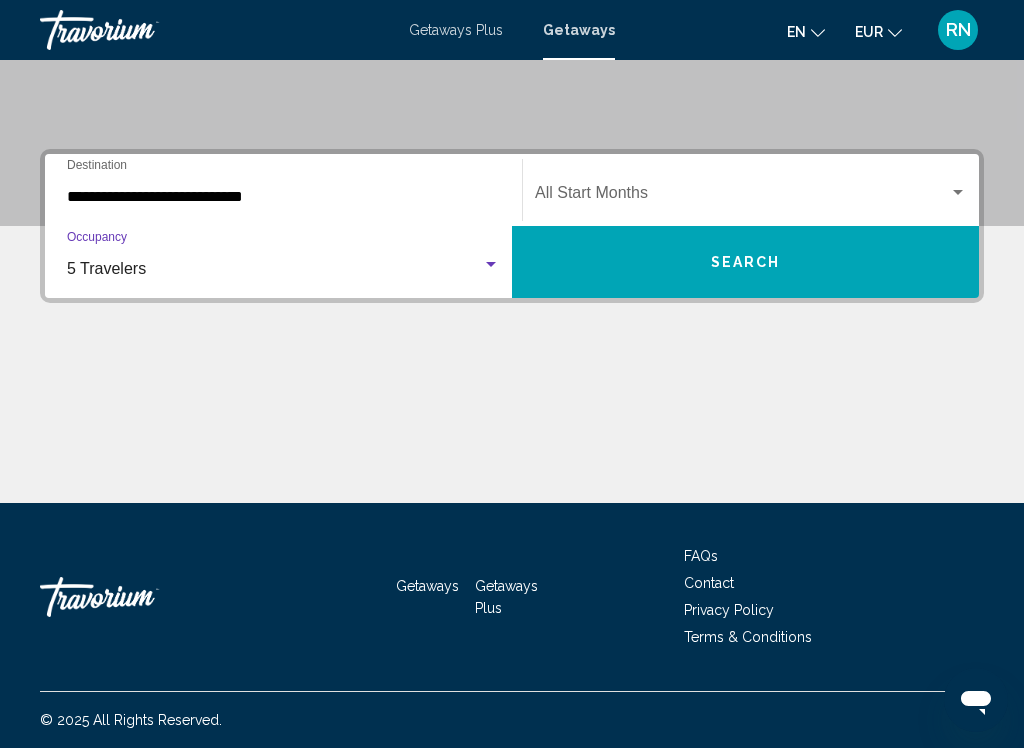click at bounding box center [742, 197] 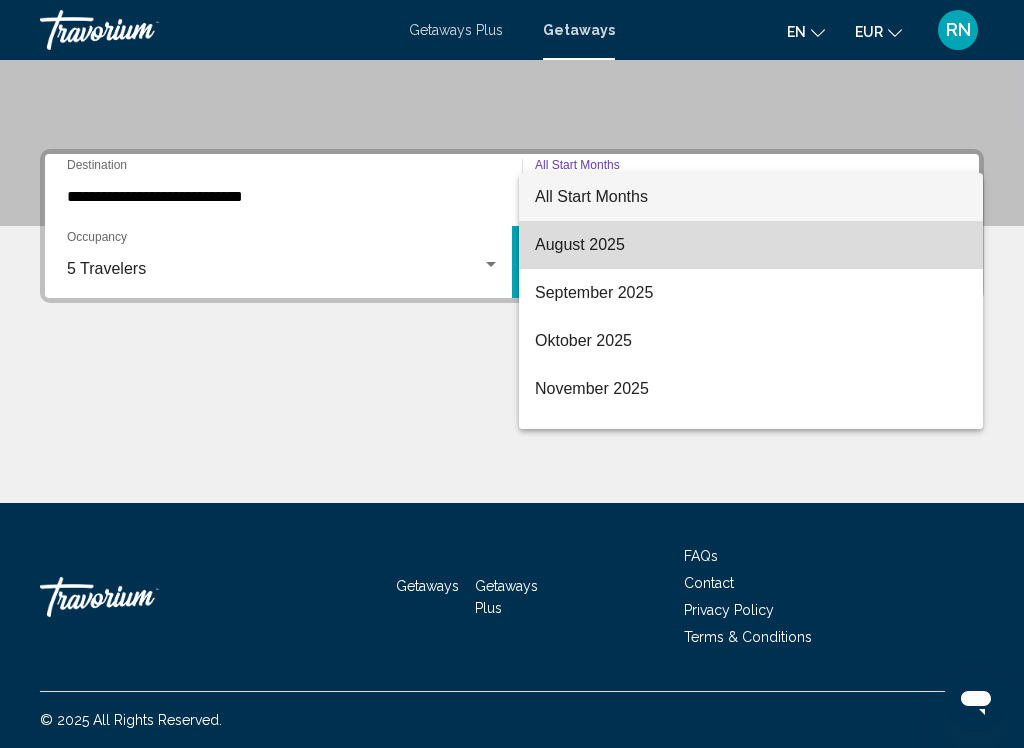 click on "August 2025" at bounding box center (751, 245) 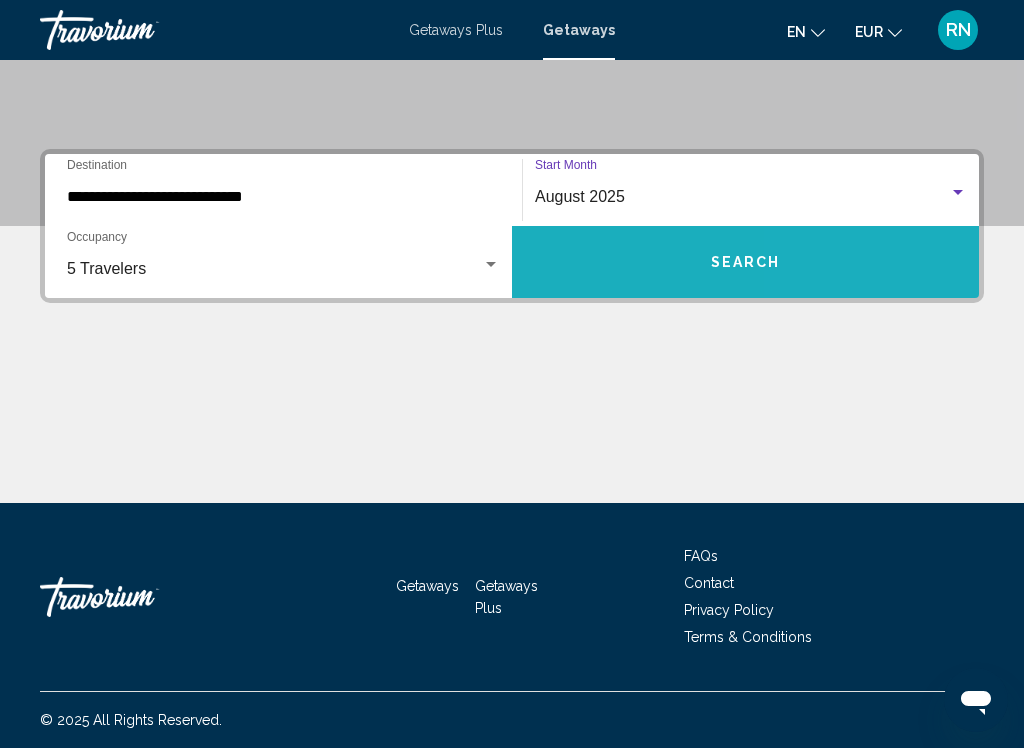 click on "Search" at bounding box center [745, 262] 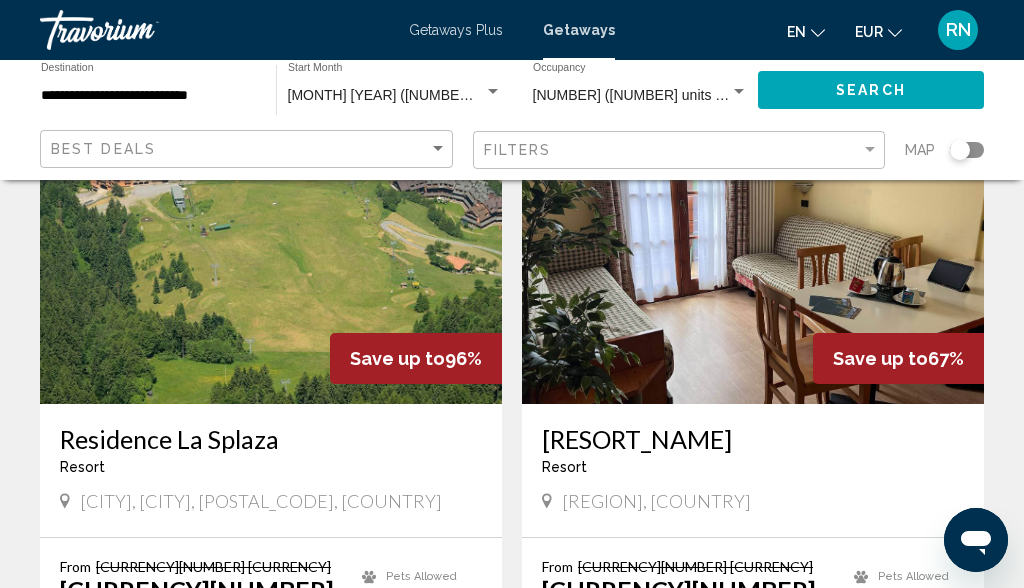 scroll, scrollTop: 0, scrollLeft: 0, axis: both 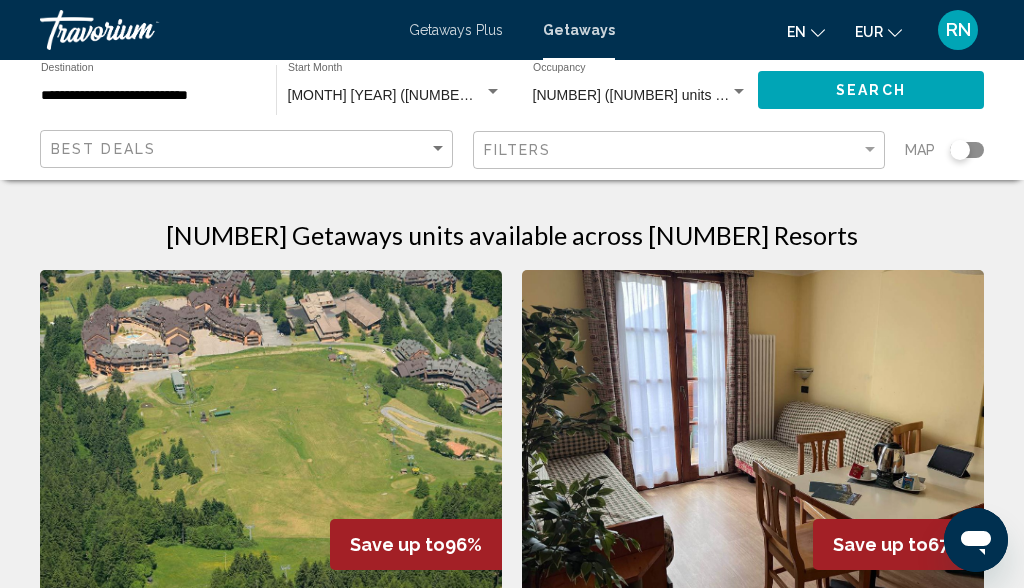 click on "**********" at bounding box center (148, 96) 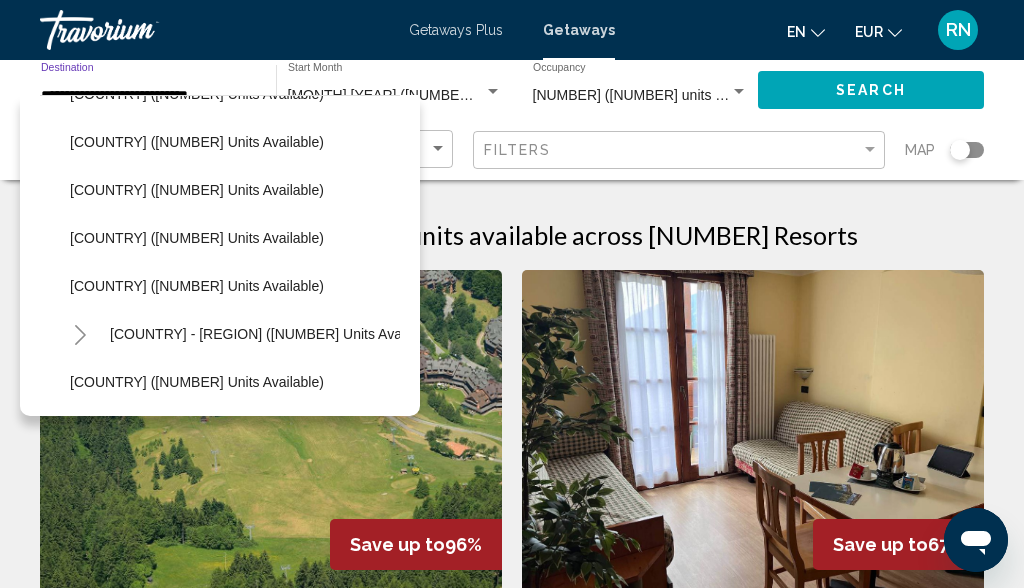 scroll, scrollTop: 901, scrollLeft: 0, axis: vertical 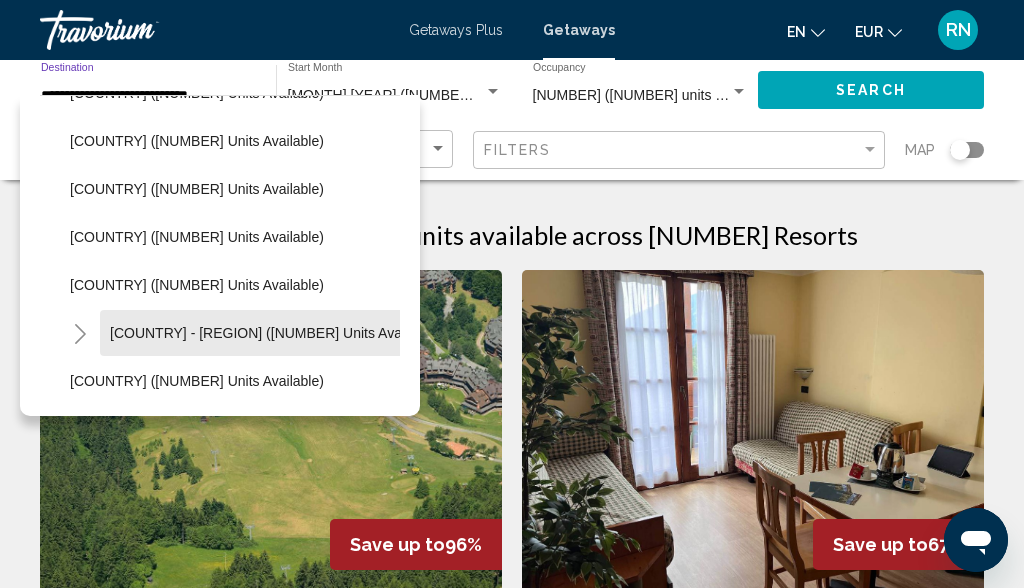 click on "[COUNTRY] - [REGION] ([NUMBER] units available)" 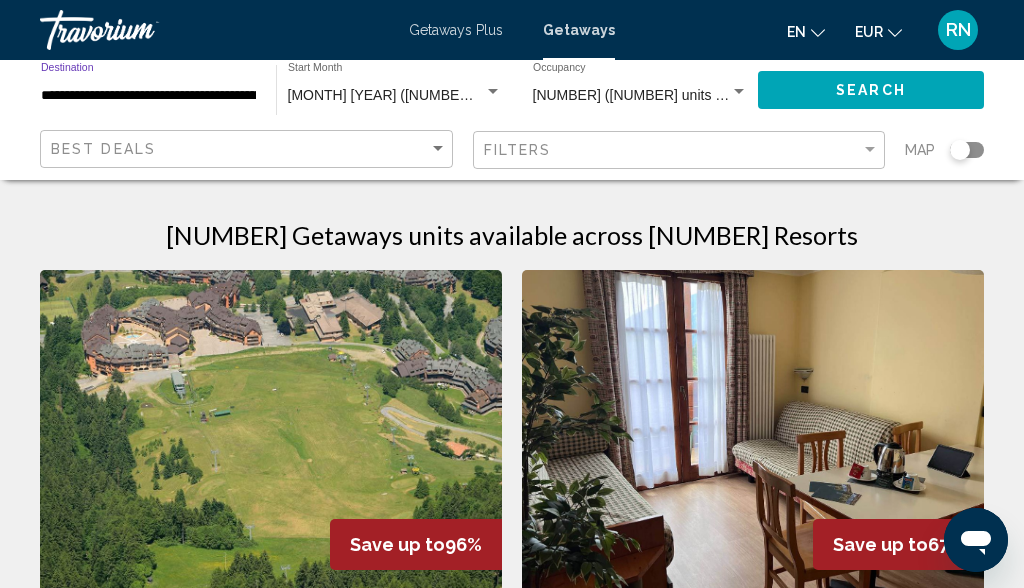 click on "[MONTH] [YEAR] ([NUMBER] units available)" at bounding box center (429, 95) 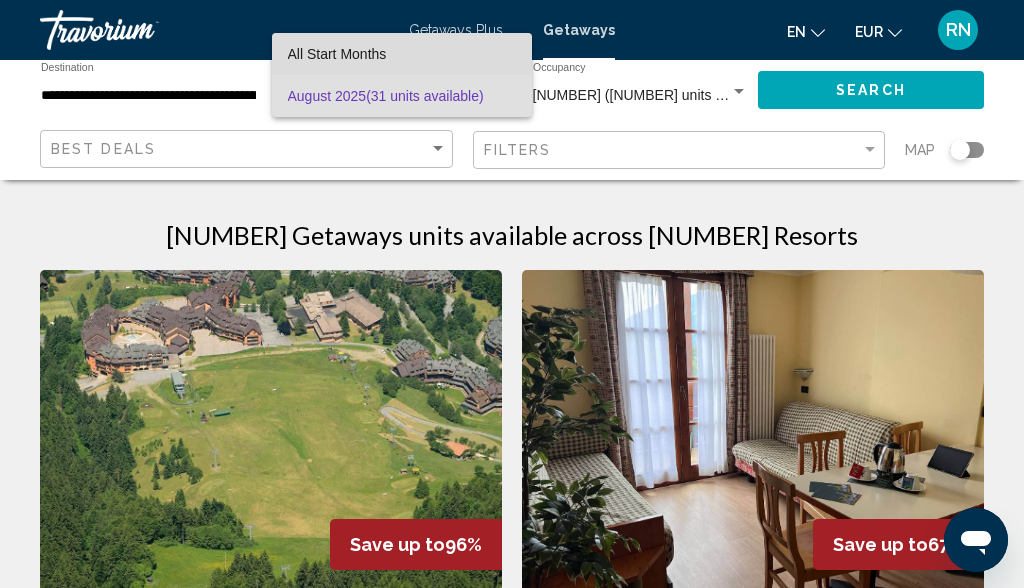 click on "All Start Months" at bounding box center (402, 54) 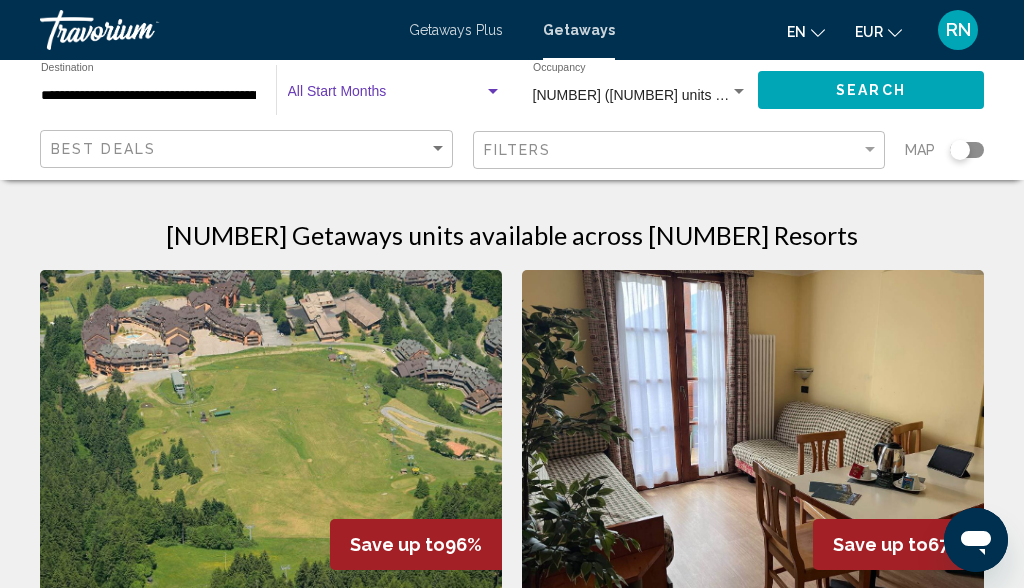 click on "[NUMBER] ([NUMBER] units available) Occupancy Any Occupancy" 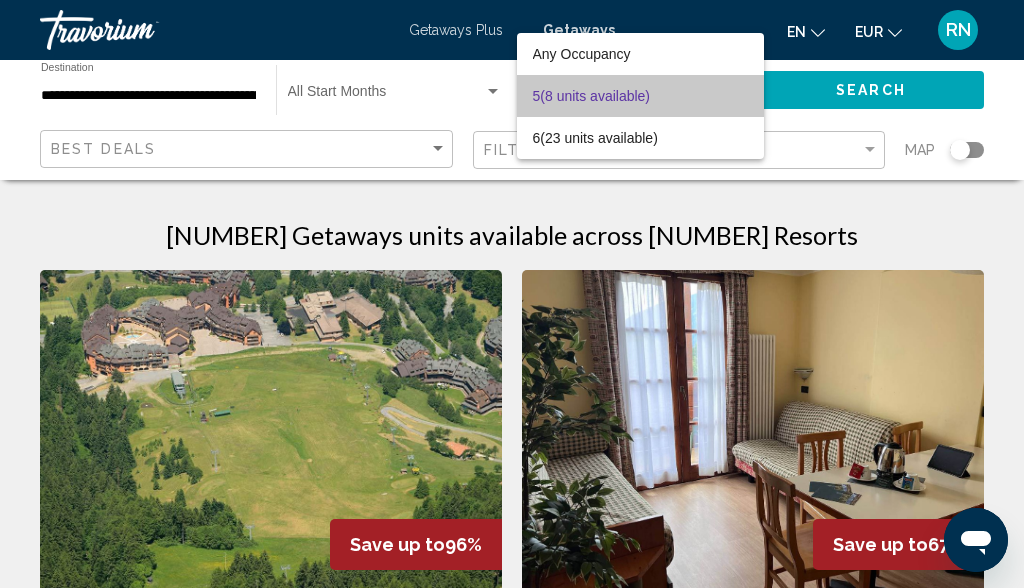click on "[NUMBER] ([NUMBER] units available)" at bounding box center [640, 96] 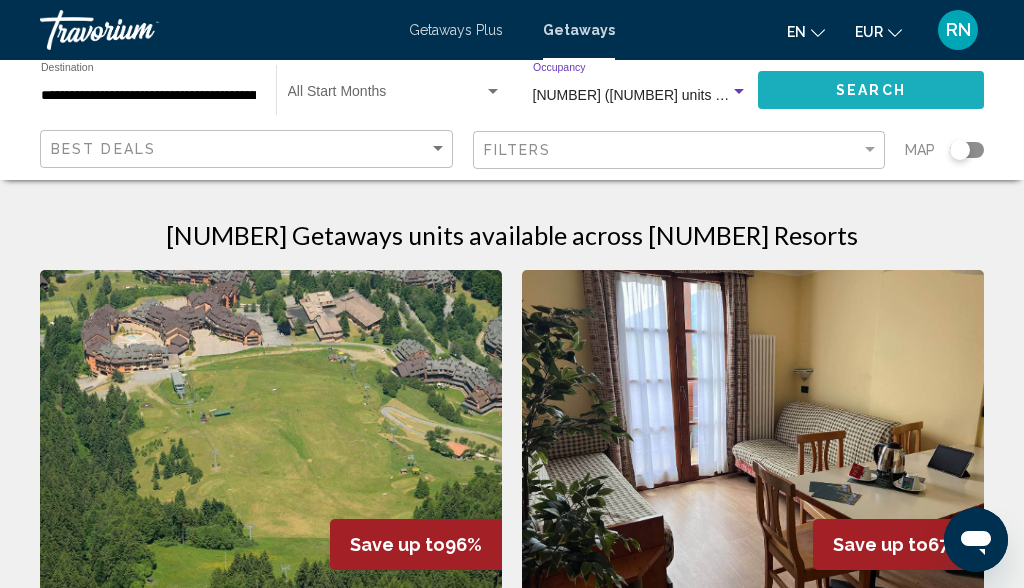 click on "Search" 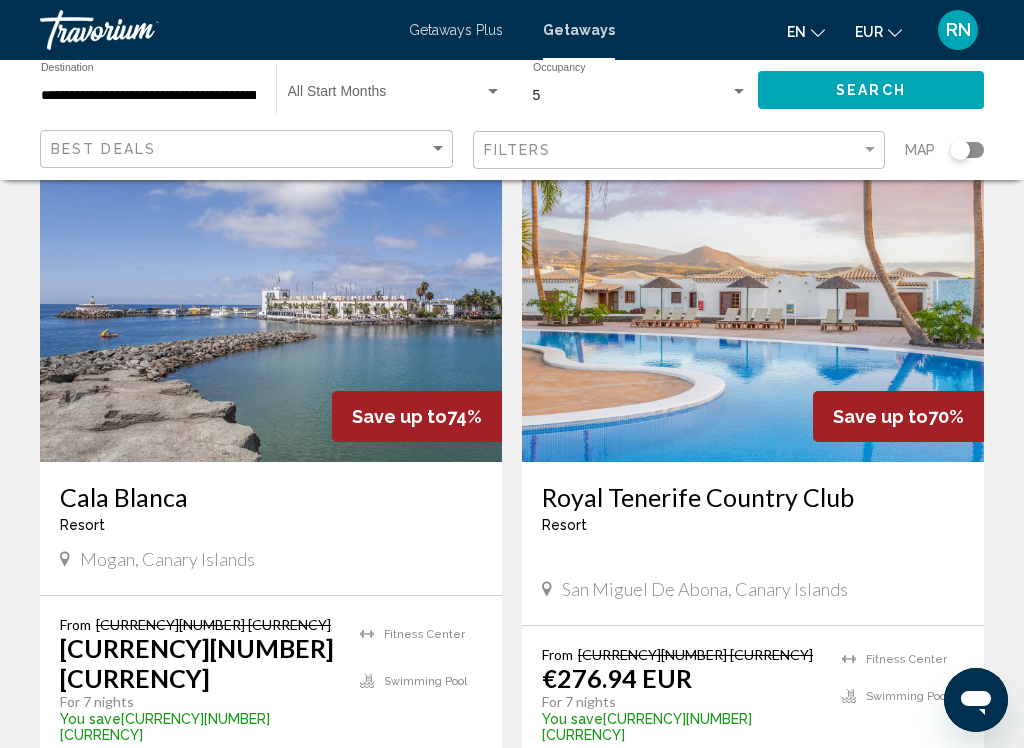 scroll, scrollTop: 3706, scrollLeft: 0, axis: vertical 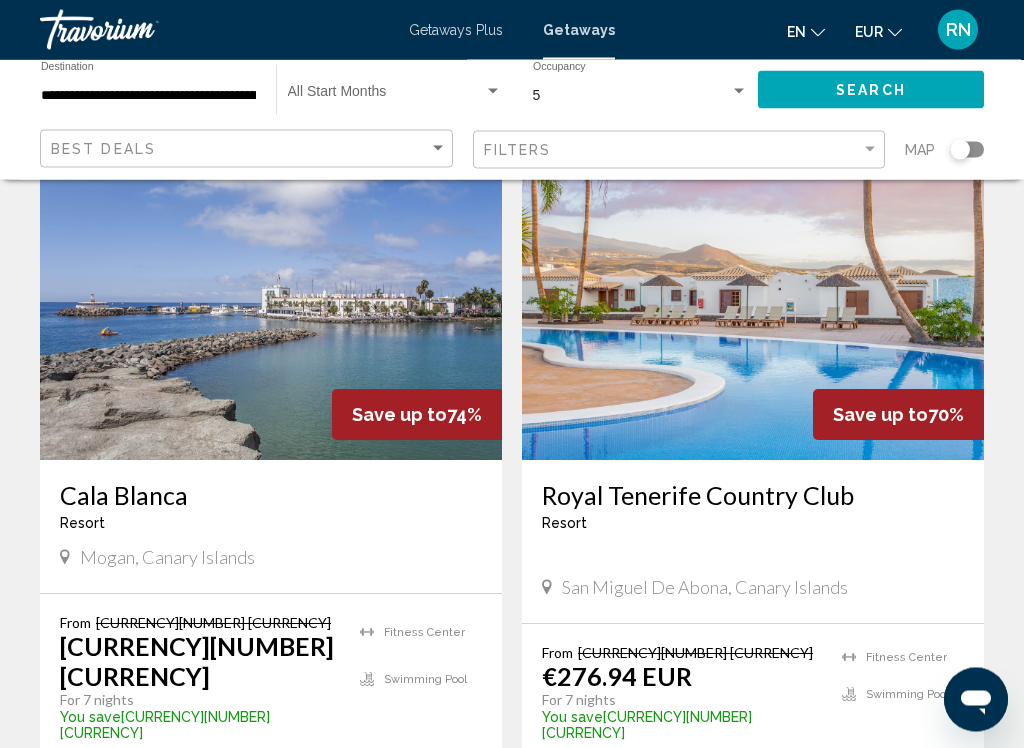 click on "2" at bounding box center [547, 888] 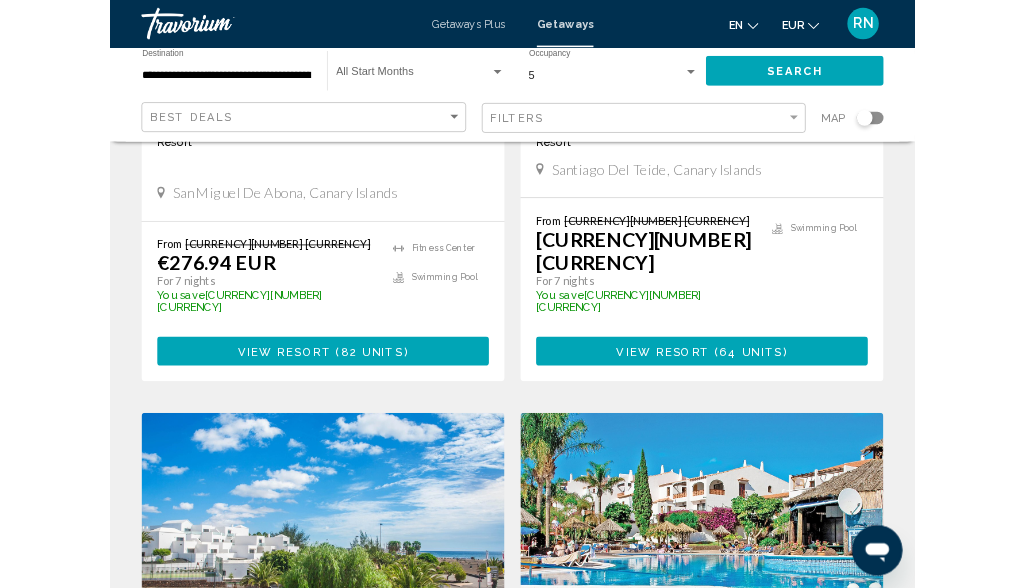 scroll, scrollTop: 0, scrollLeft: 0, axis: both 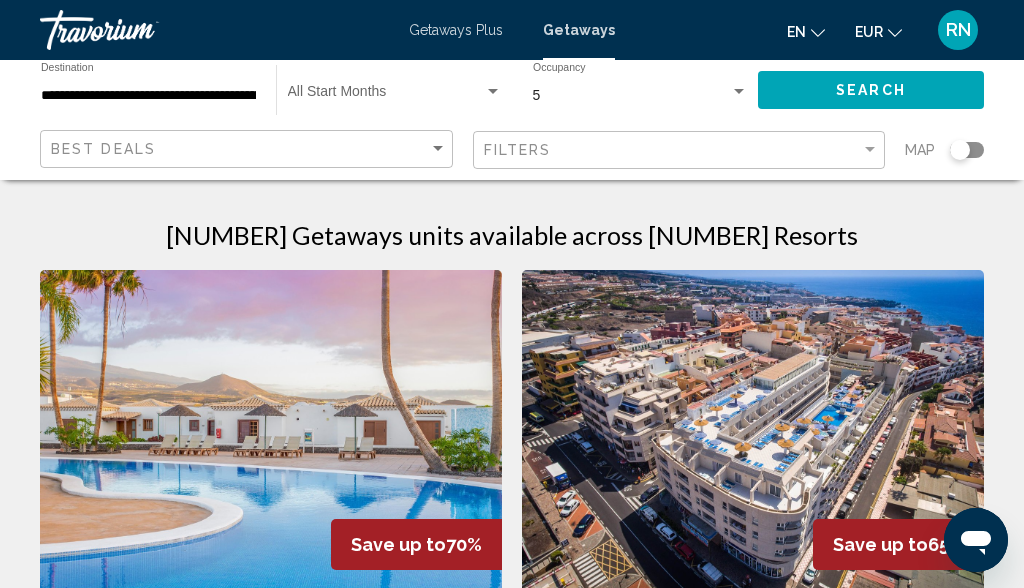 click at bounding box center [739, 92] 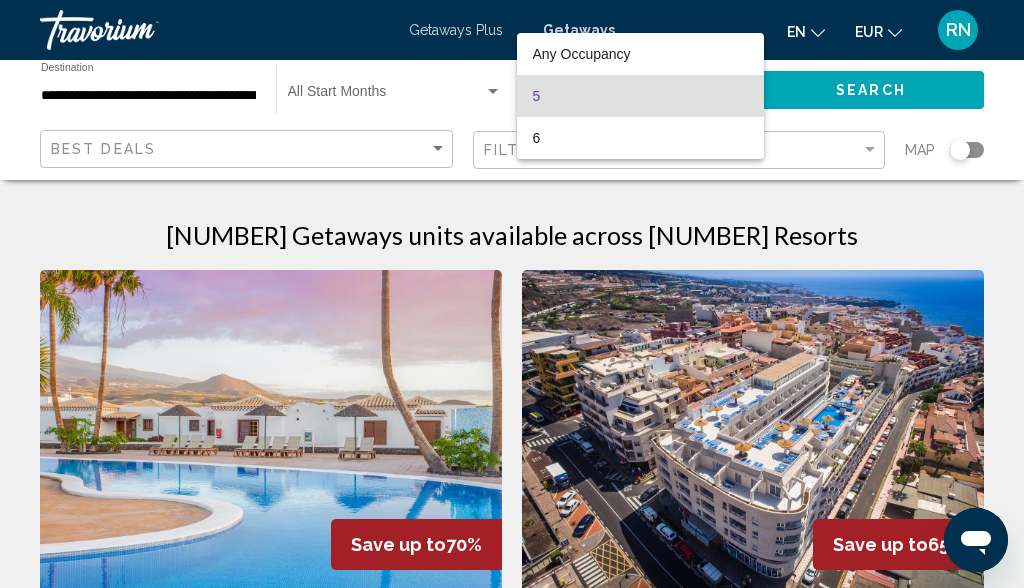click on "Any Occupancy" at bounding box center (640, 54) 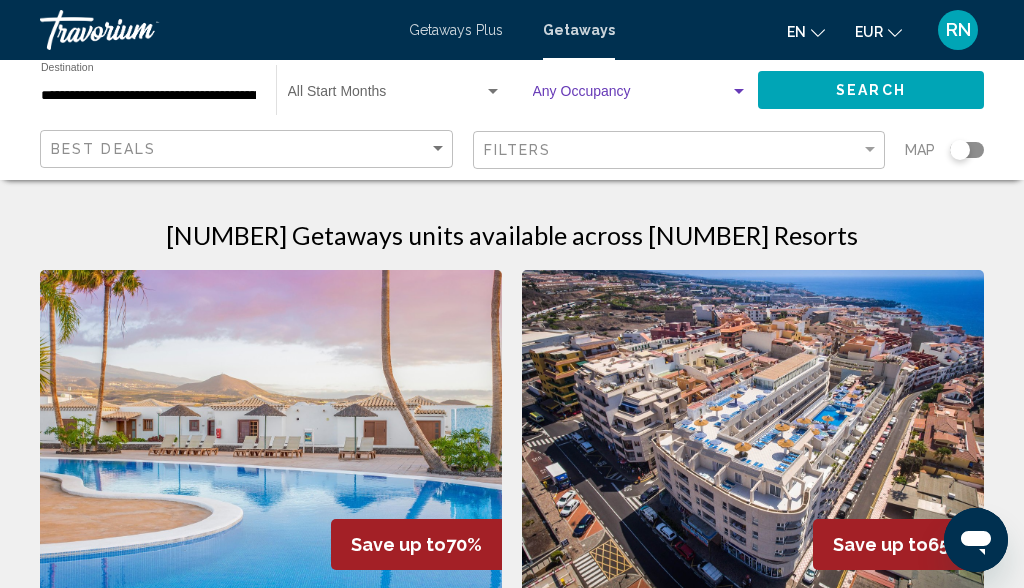click at bounding box center [631, 96] 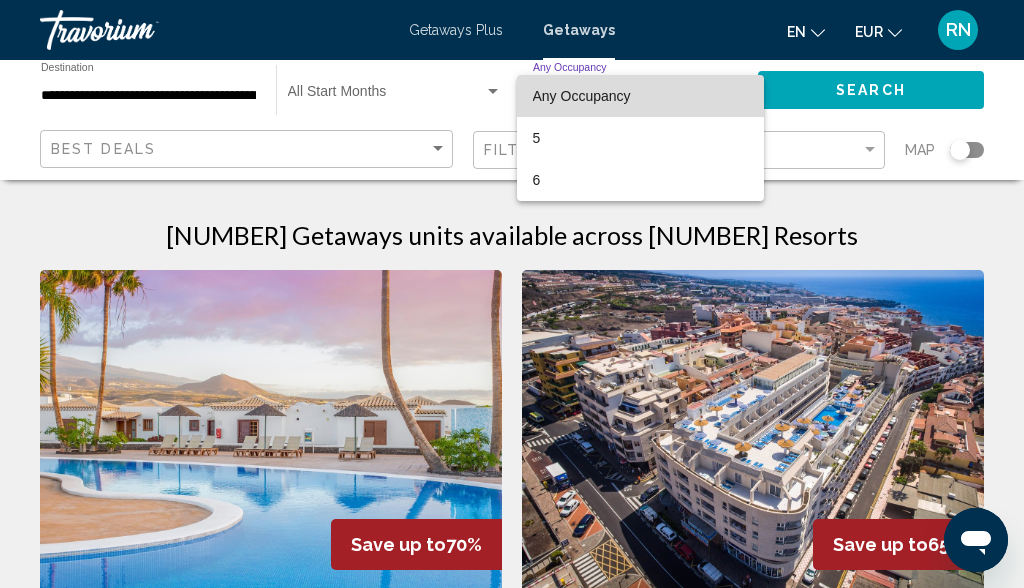 click on "Any Occupancy" at bounding box center [640, 96] 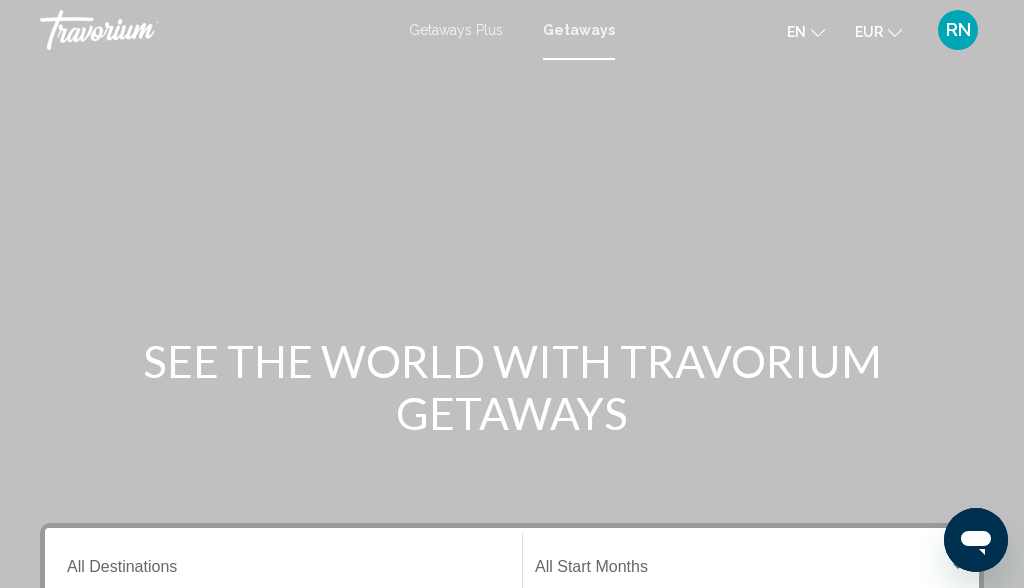 click on "Destination All Destinations" at bounding box center [283, 564] 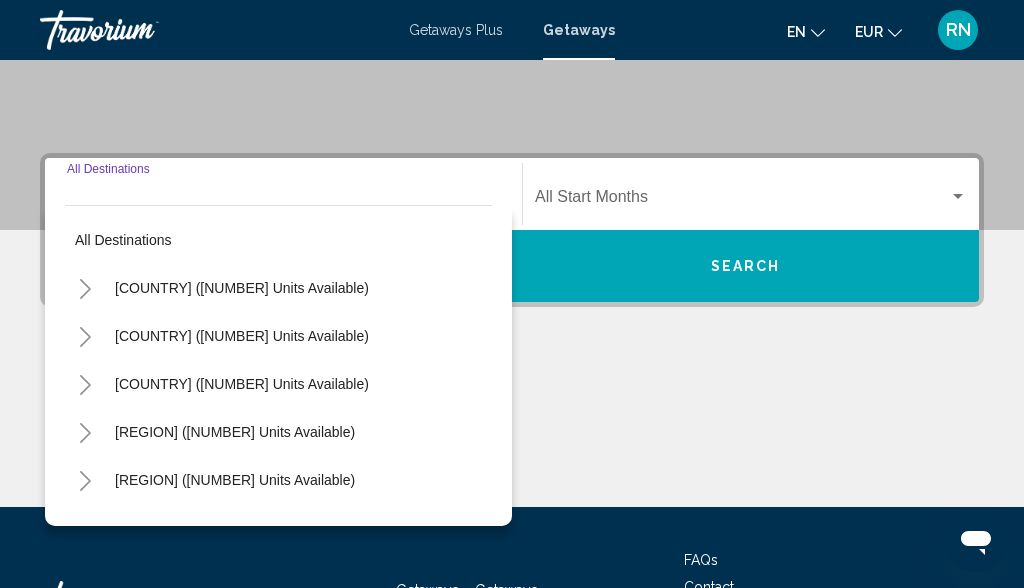 scroll, scrollTop: 458, scrollLeft: 0, axis: vertical 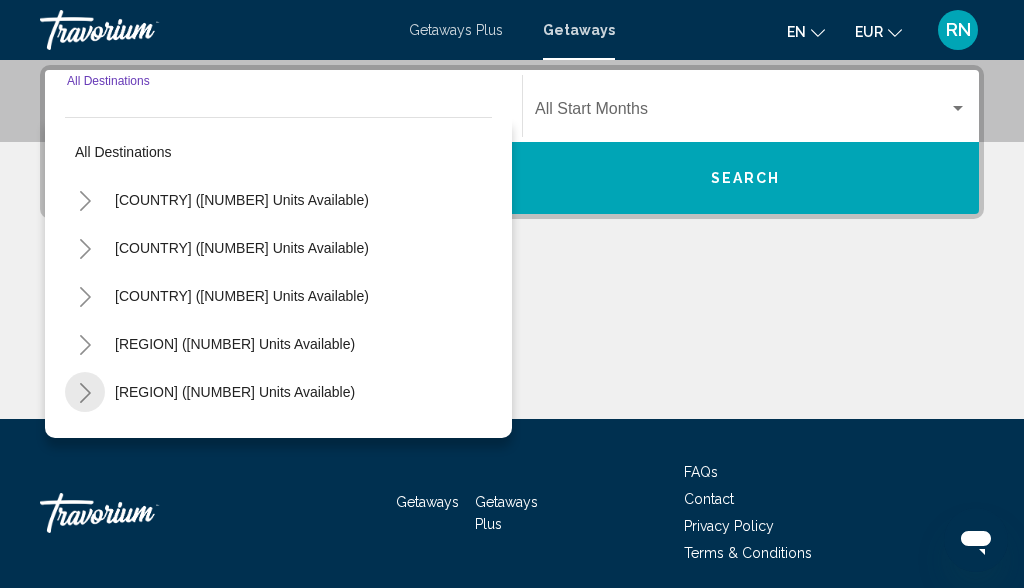 click 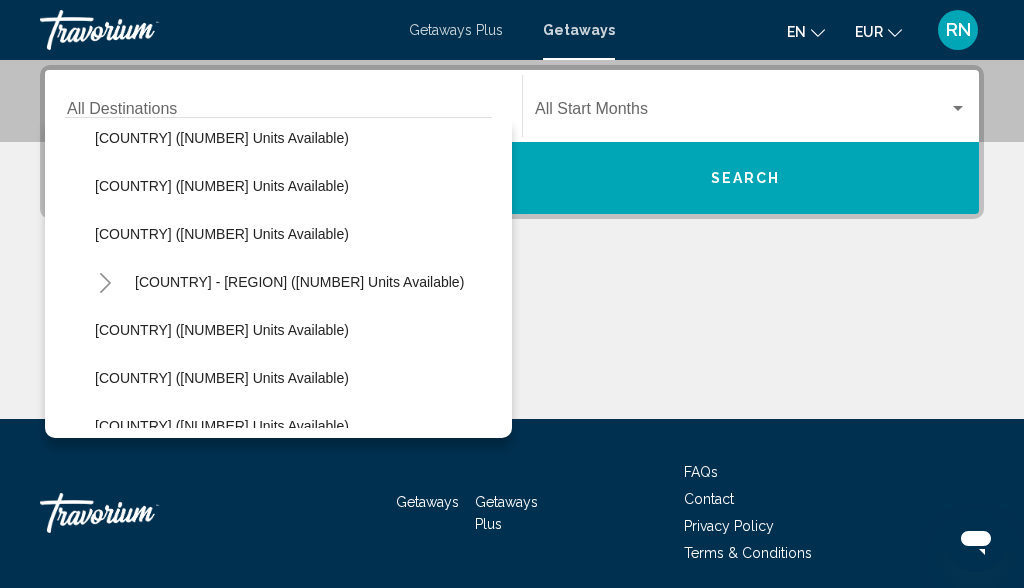 scroll, scrollTop: 1005, scrollLeft: 0, axis: vertical 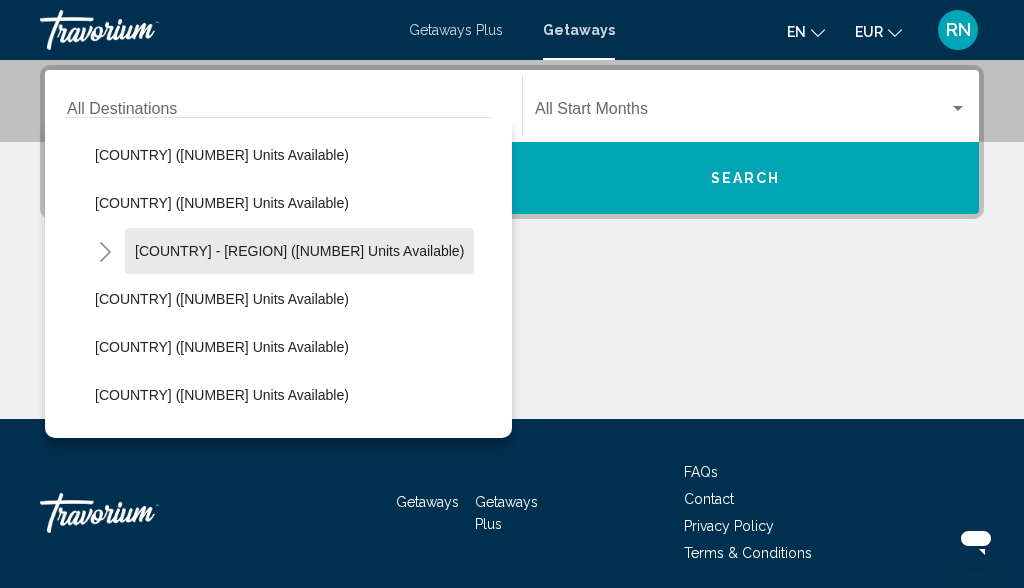 click on "[COUNTRY] - [REGION] ([NUMBER] units available)" 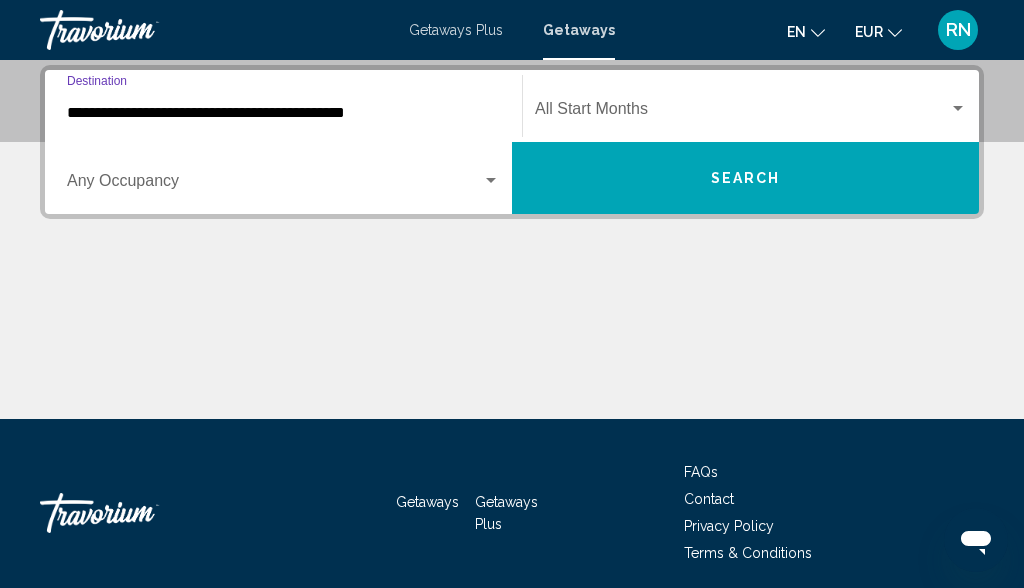 click at bounding box center [274, 185] 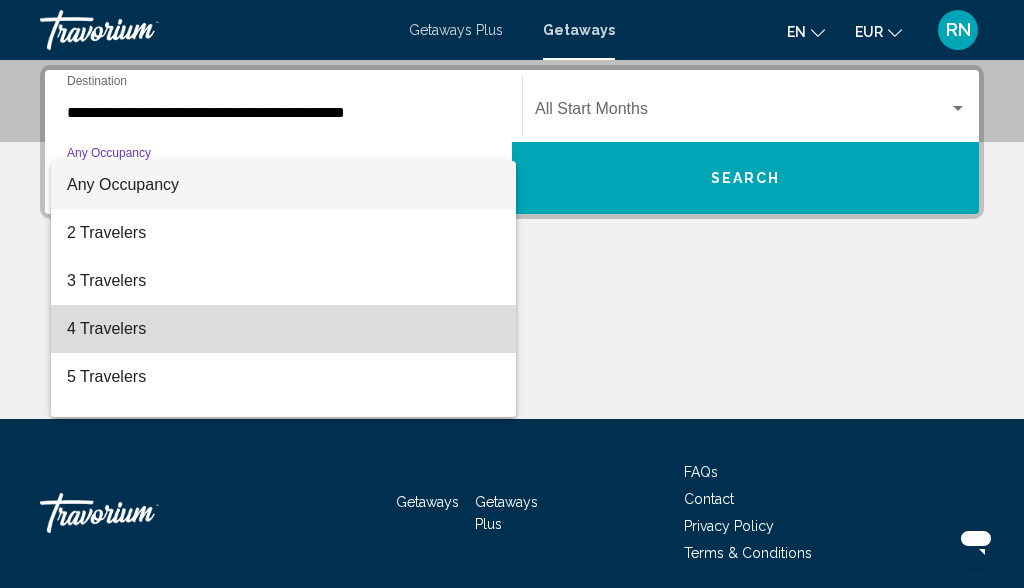 click on "4 Travelers" at bounding box center [283, 329] 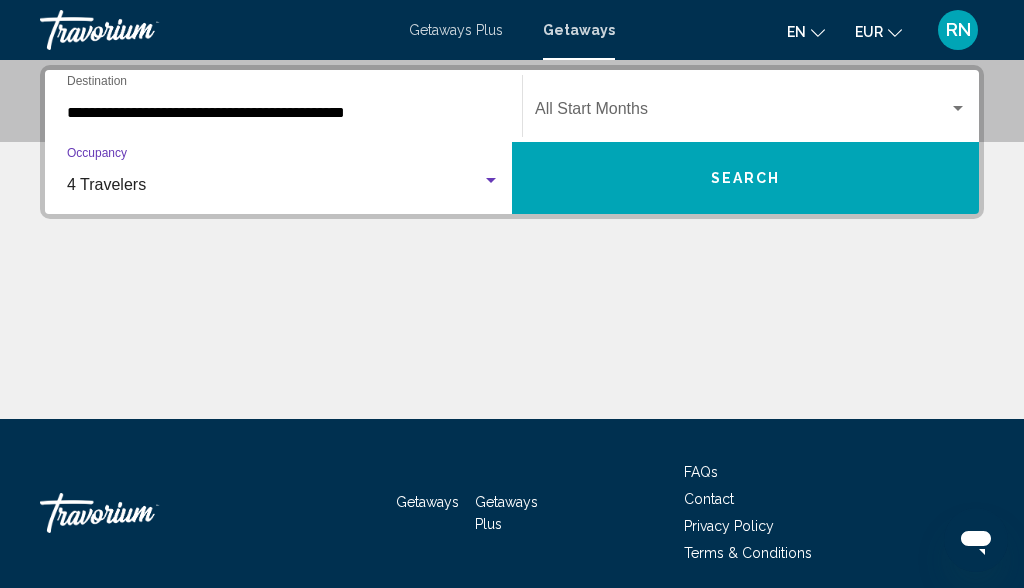 click at bounding box center [742, 113] 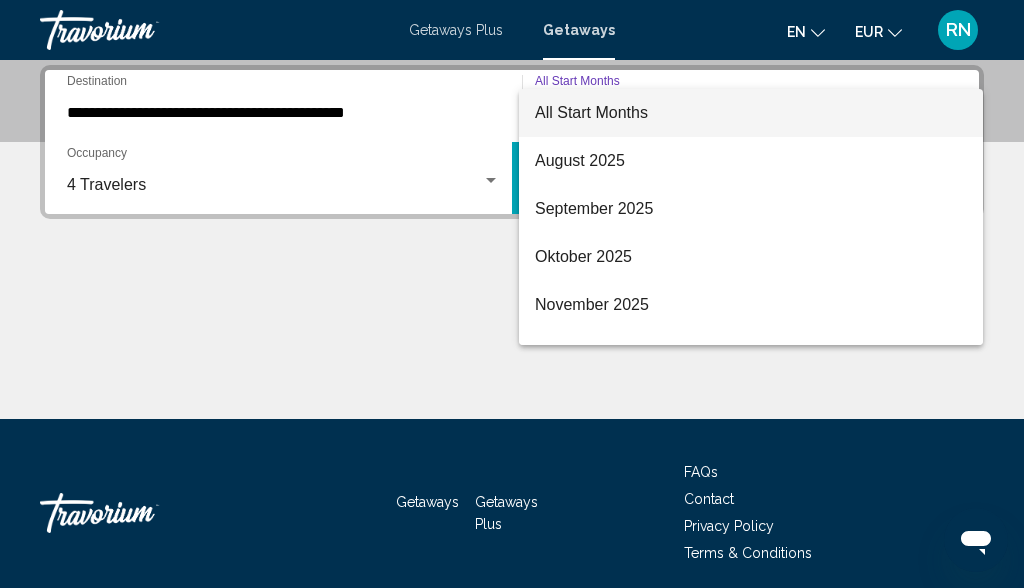 click on "All Start Months" at bounding box center (751, 113) 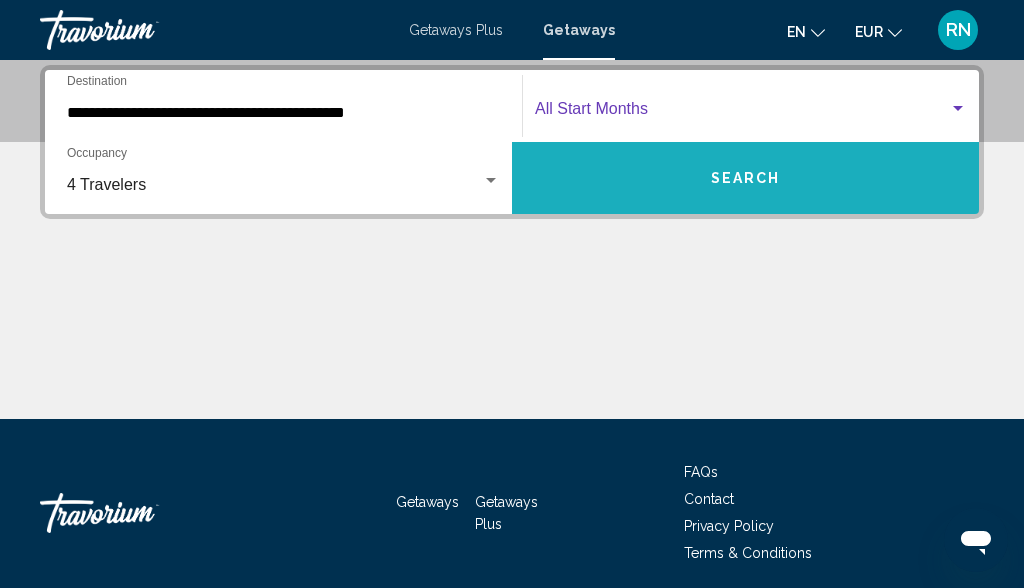 click on "Search" at bounding box center [745, 178] 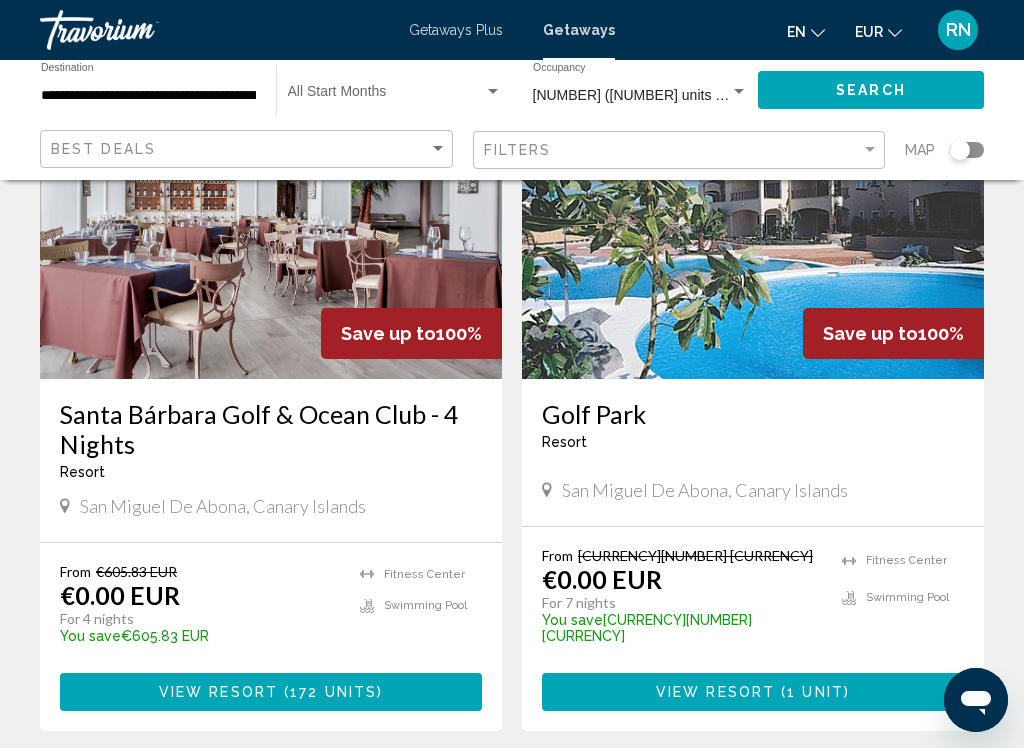 scroll, scrollTop: 909, scrollLeft: 0, axis: vertical 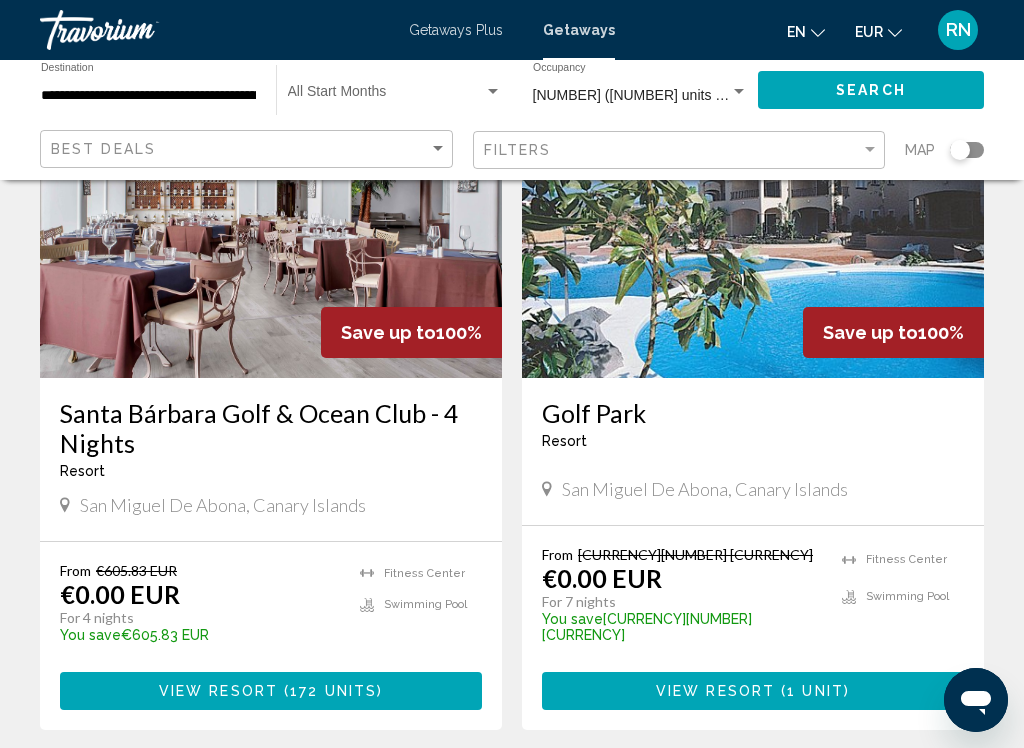 click on "San Miguel de Abona, Canary Islands" at bounding box center [705, 489] 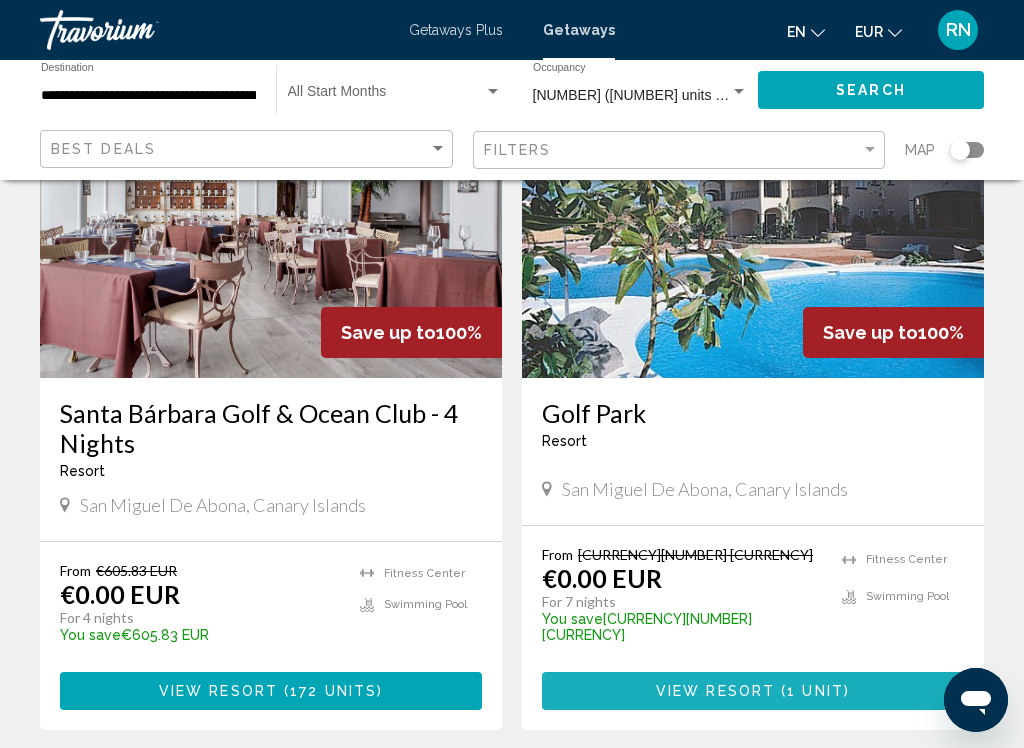 click on "View Resort    ( 1 unit )" at bounding box center (753, 690) 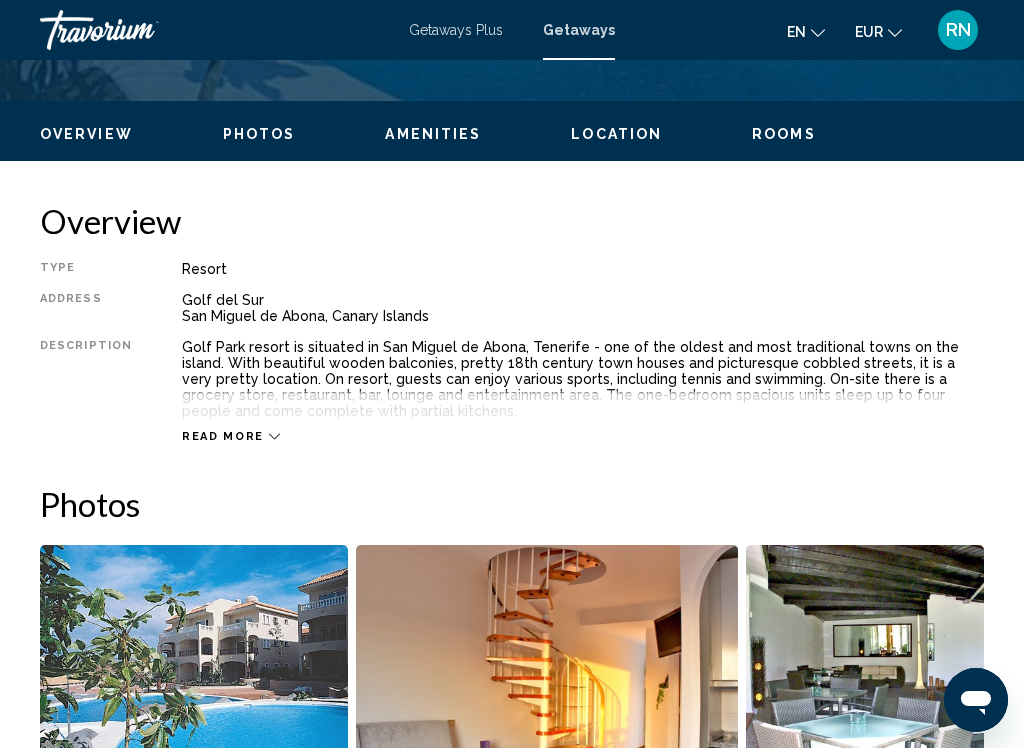 scroll, scrollTop: 0, scrollLeft: 0, axis: both 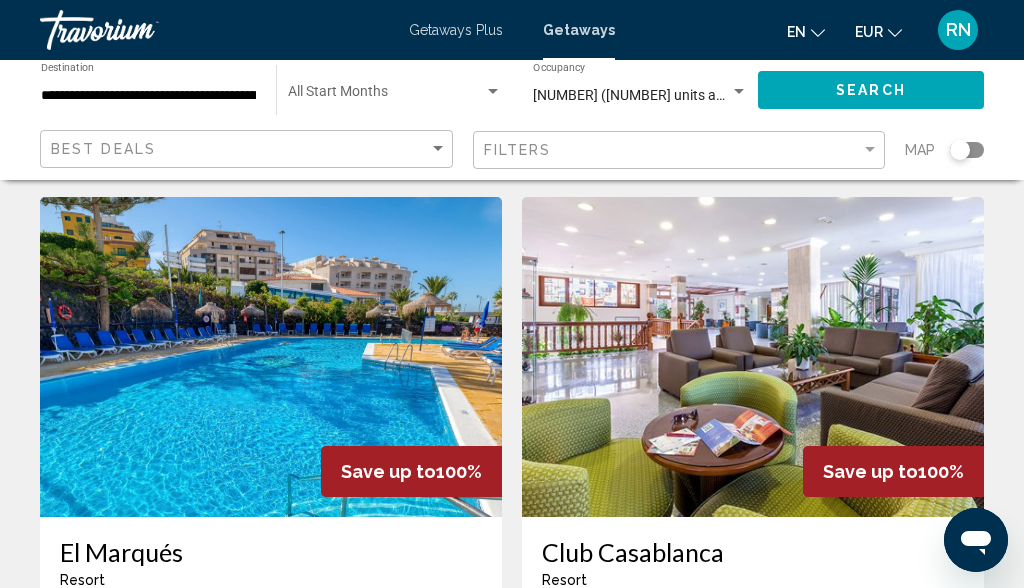 click on "Save up to  100%" at bounding box center [411, 471] 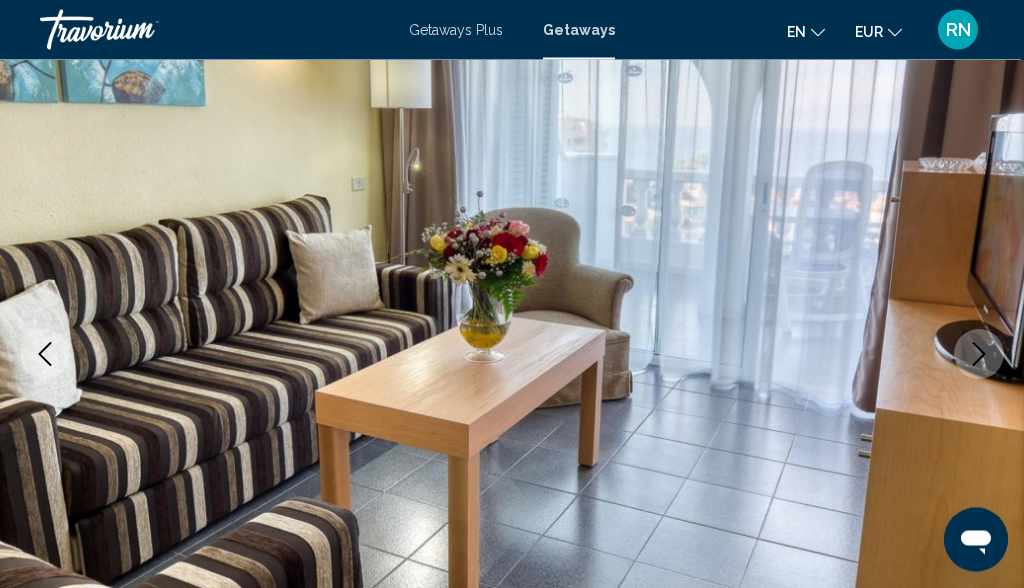 scroll, scrollTop: 0, scrollLeft: 0, axis: both 